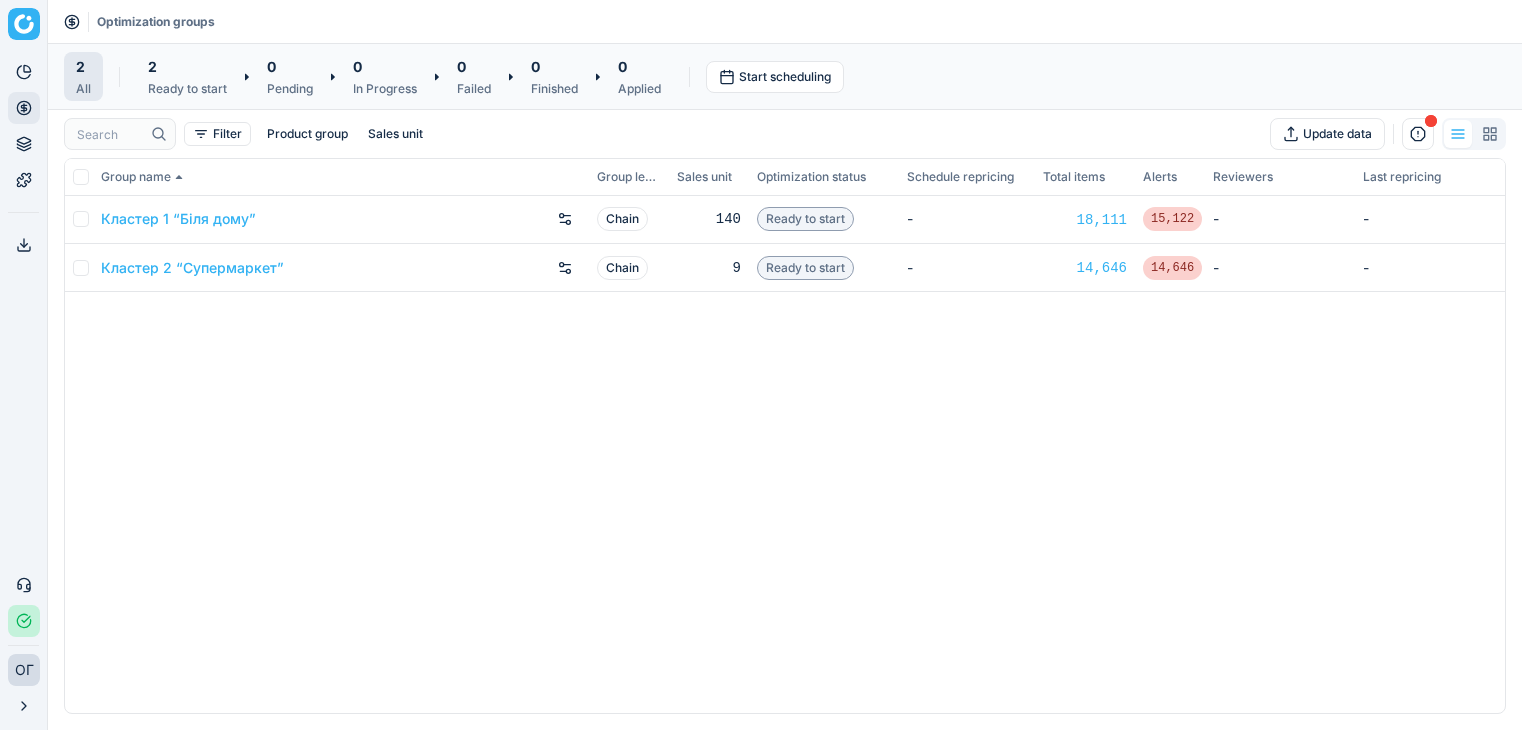 scroll, scrollTop: 0, scrollLeft: 0, axis: both 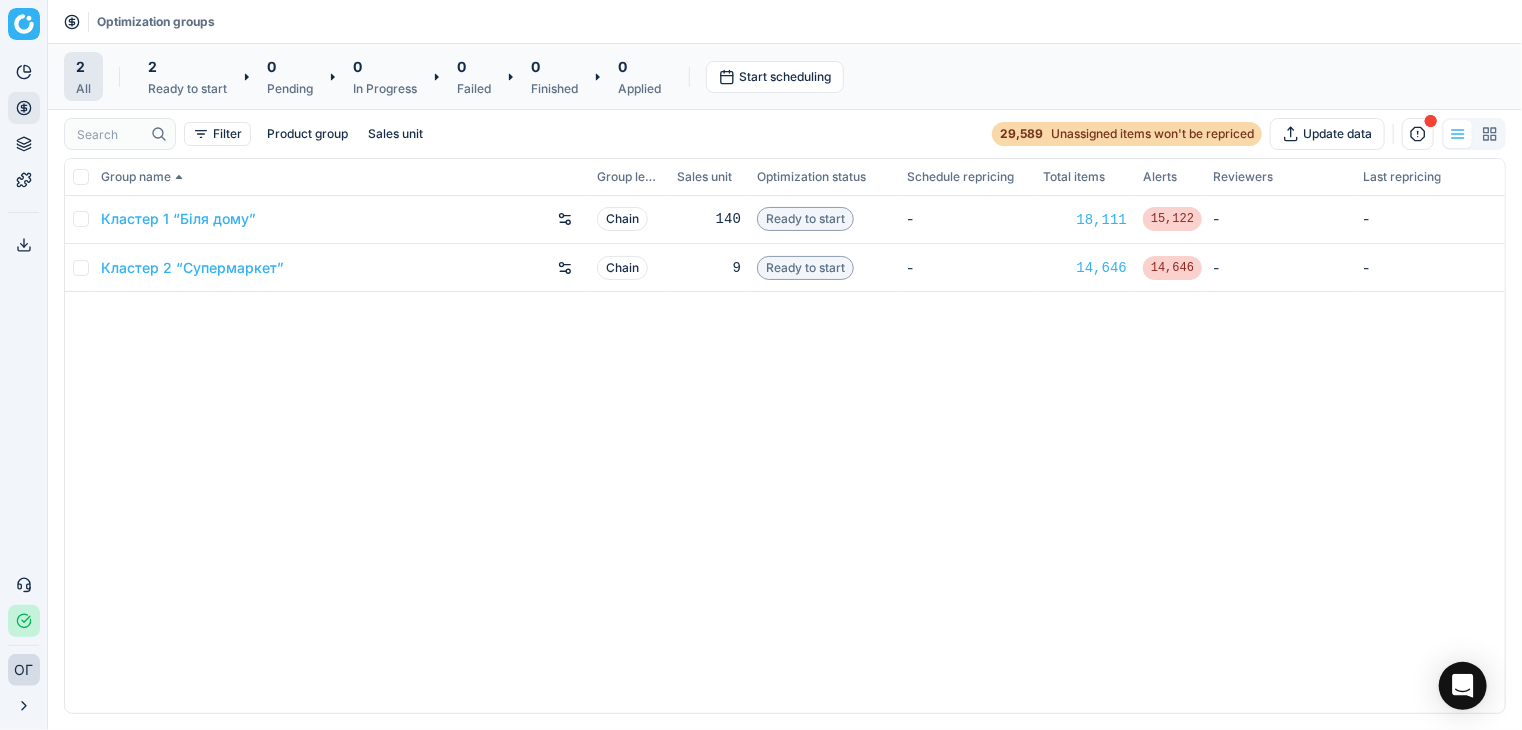 click on "Кластер 1 “Біля дому” Chain 140 Ready to start - 18,111 15,122 - - Кластер 2 “Супермаркет” Chain 9 Ready to start - 14,646 14,646 - -" at bounding box center [785, 455] 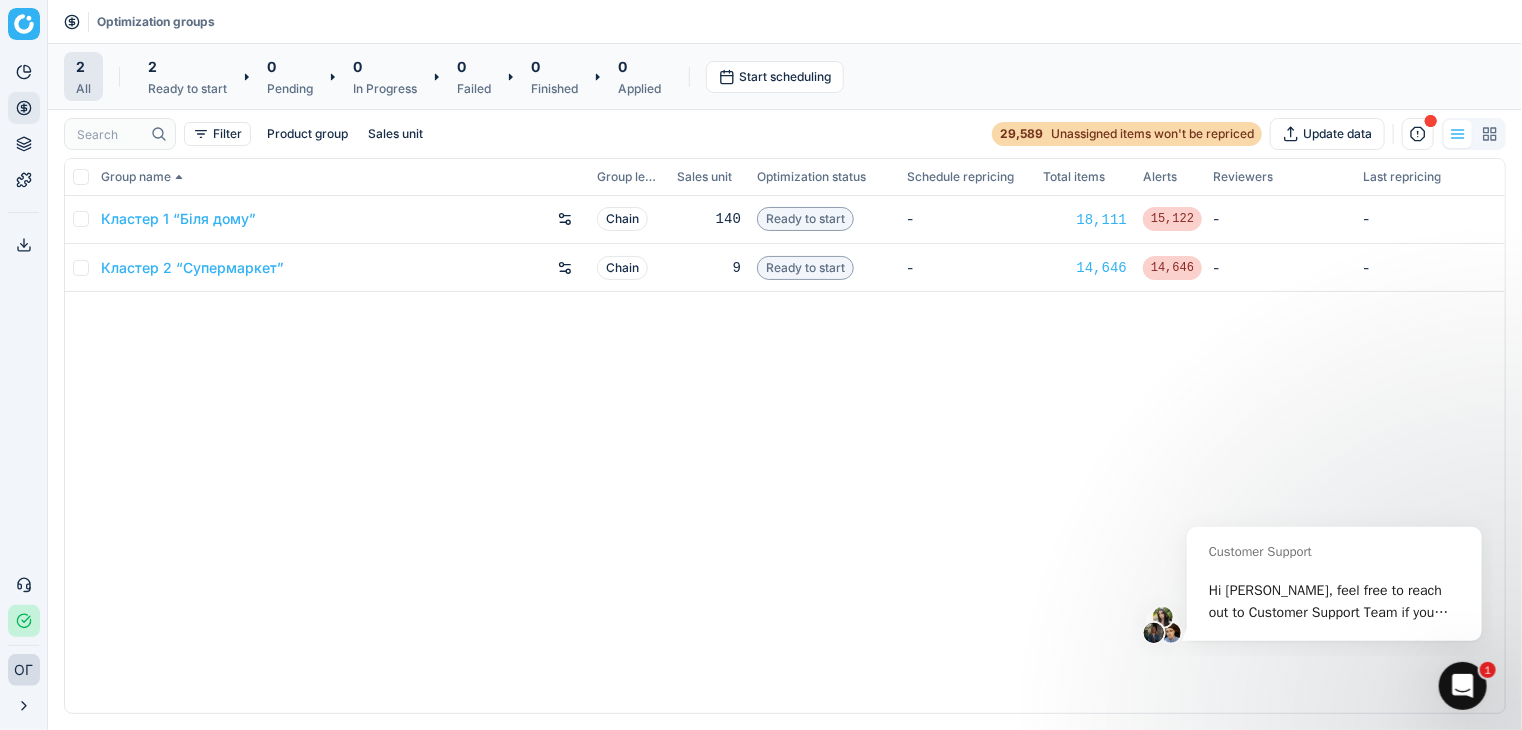scroll, scrollTop: 0, scrollLeft: 0, axis: both 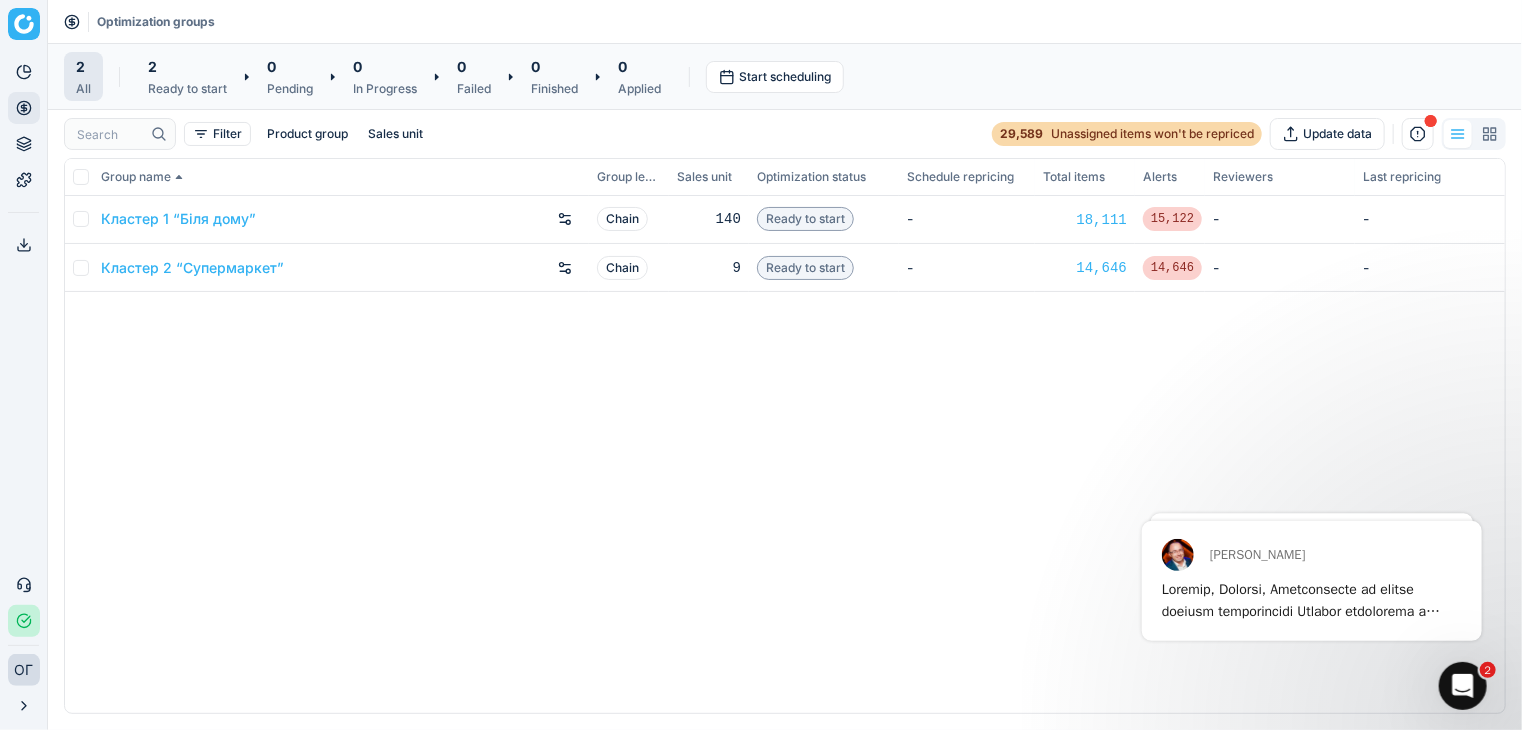 click on "Кластер 1 “Біля дому” Chain 140 Ready to start - 18,111 15,122 - - Кластер 2 “Супермаркет” Chain 9 Ready to start - 14,646 14,646 - -" at bounding box center [785, 455] 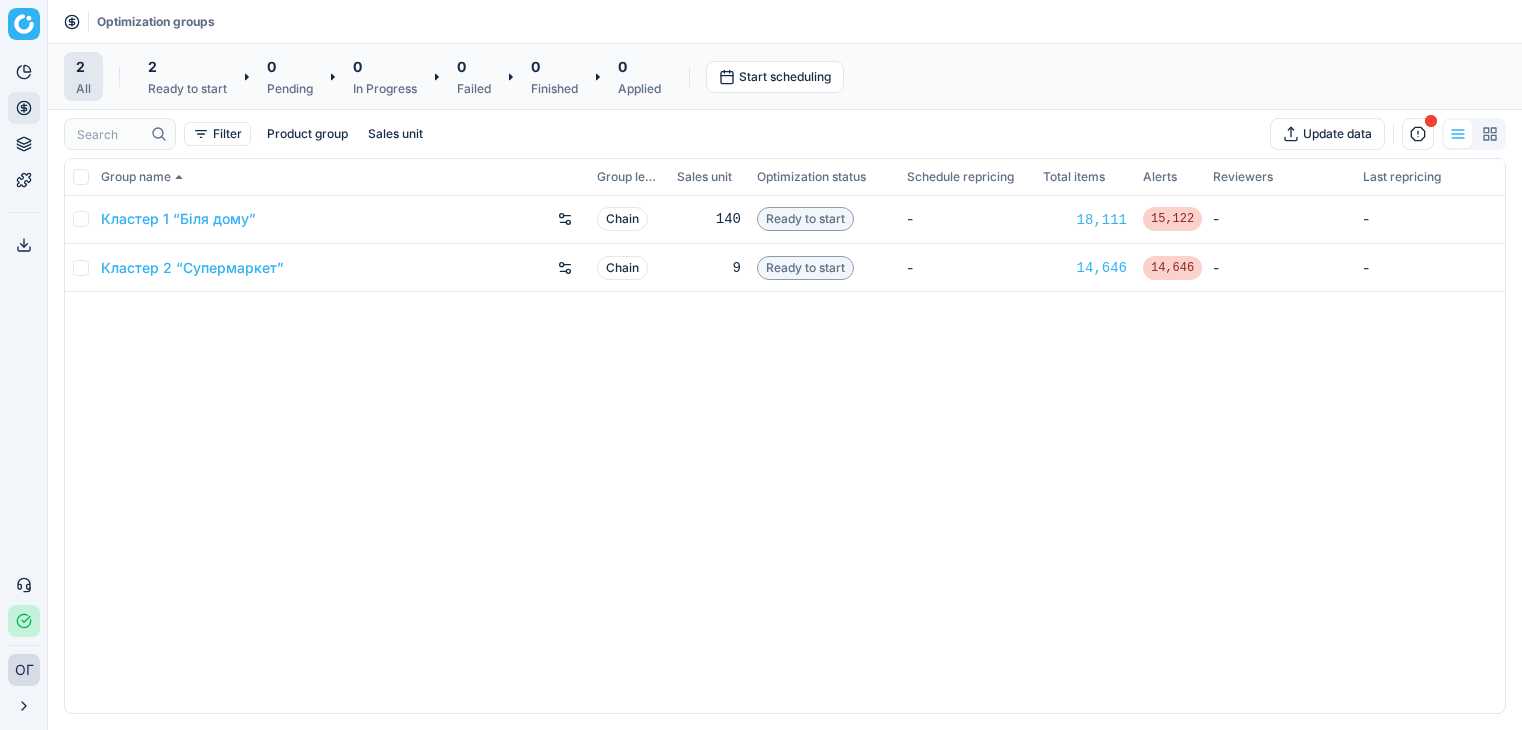 scroll, scrollTop: 0, scrollLeft: 0, axis: both 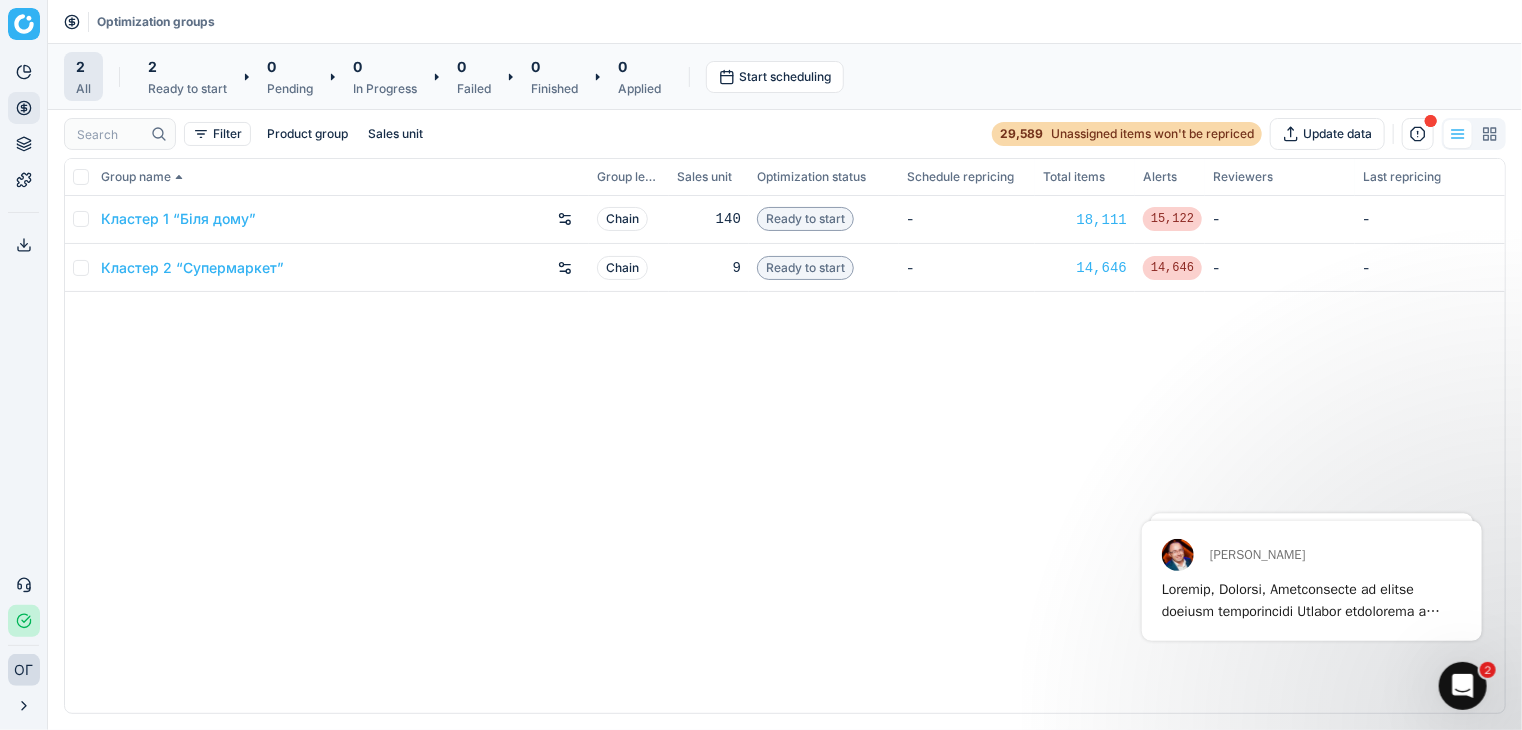 click on "Кластер 1 “Біля дому” Chain 140 Ready to start - 18,111 15,122 - - Кластер 2 “Супермаркет” Chain 9 Ready to start - 14,646 14,646 - -" at bounding box center [785, 455] 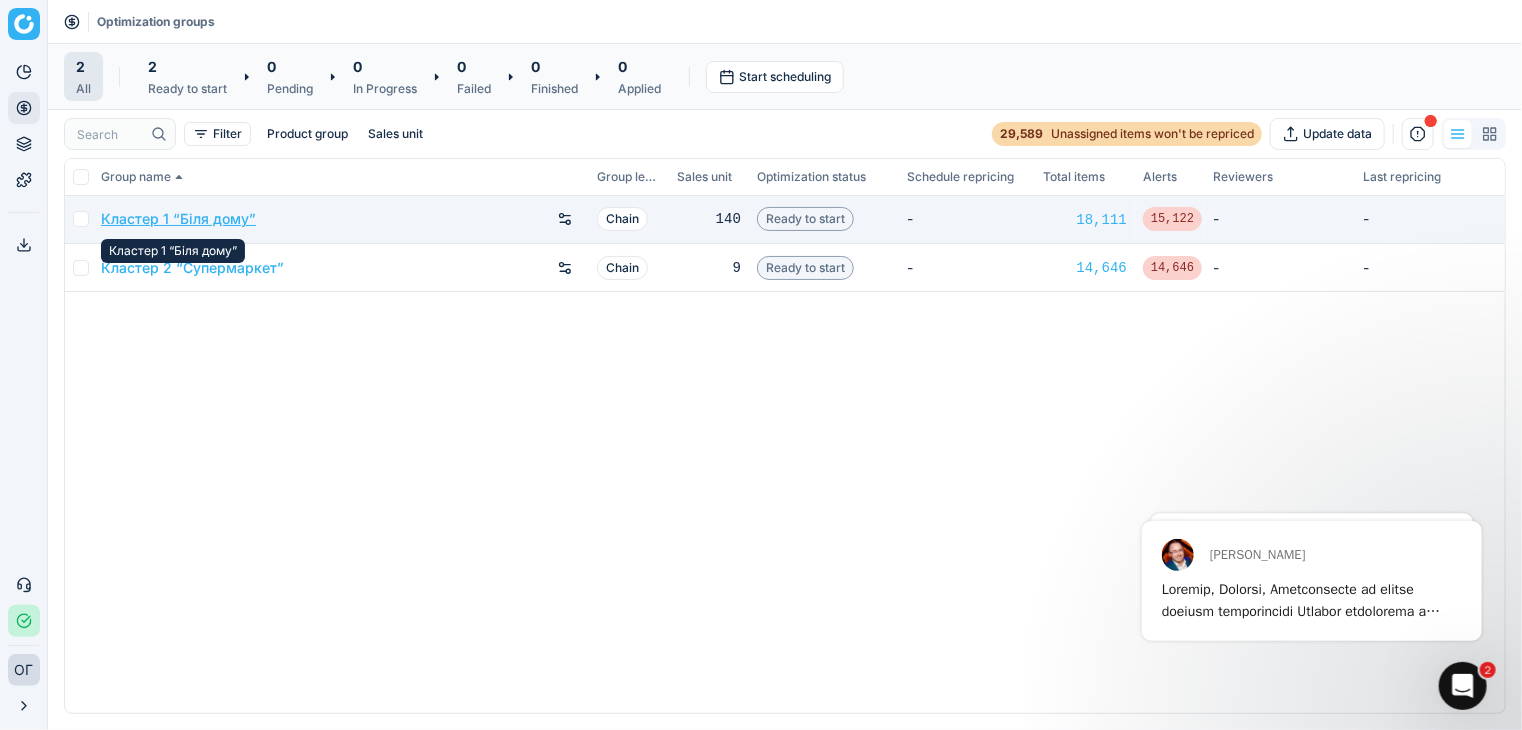 click on "Кластер 1 “Біля дому”" at bounding box center [178, 219] 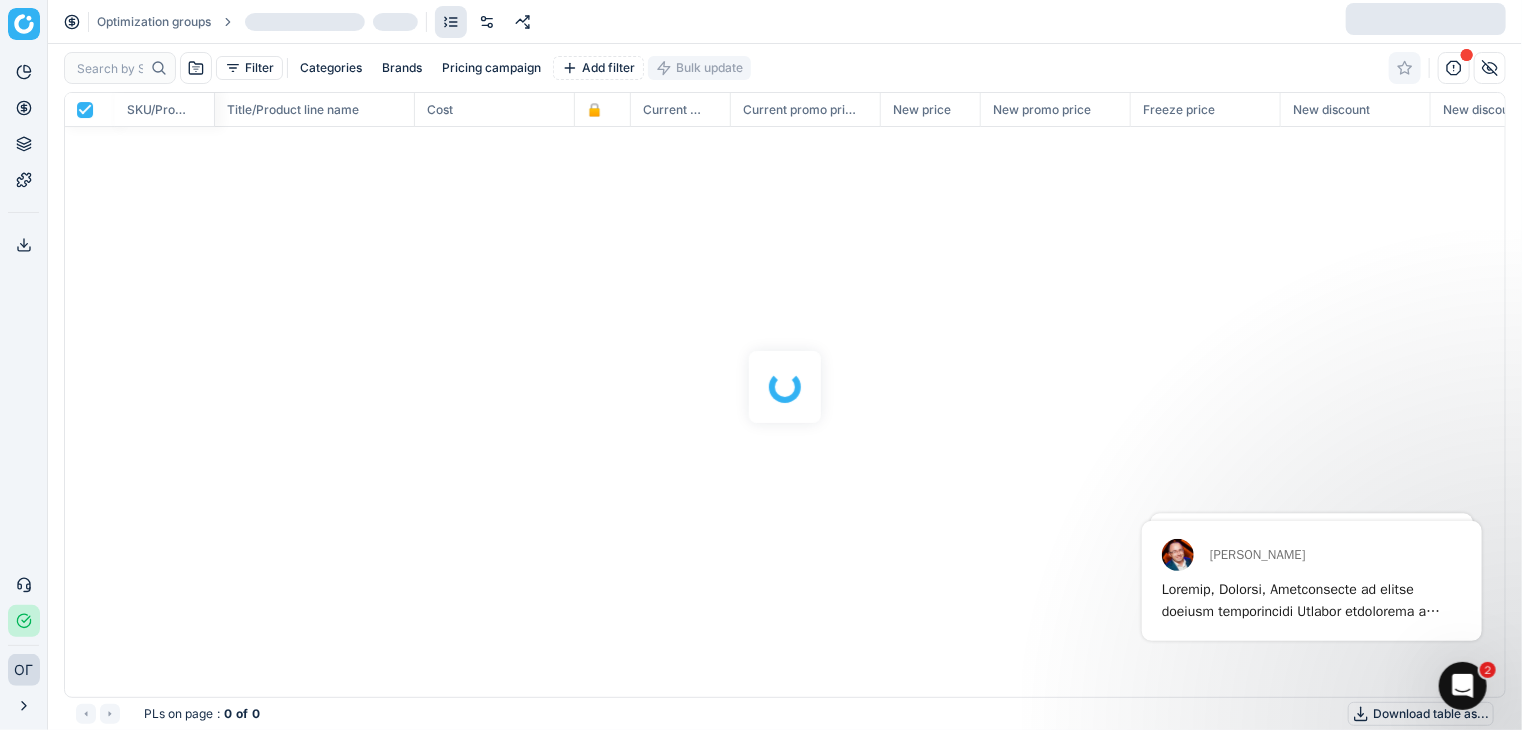scroll, scrollTop: 574, scrollLeft: 1425, axis: both 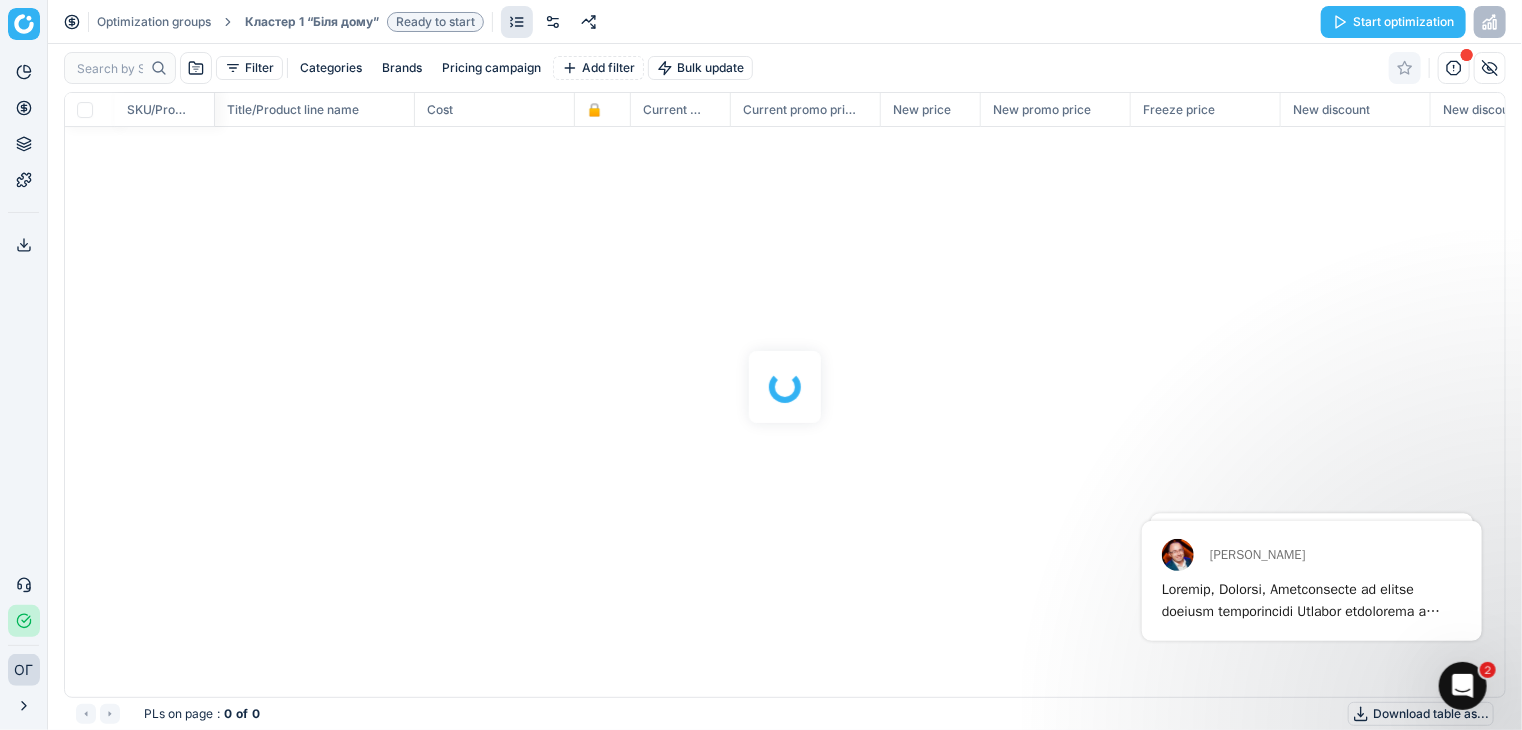 checkbox on "false" 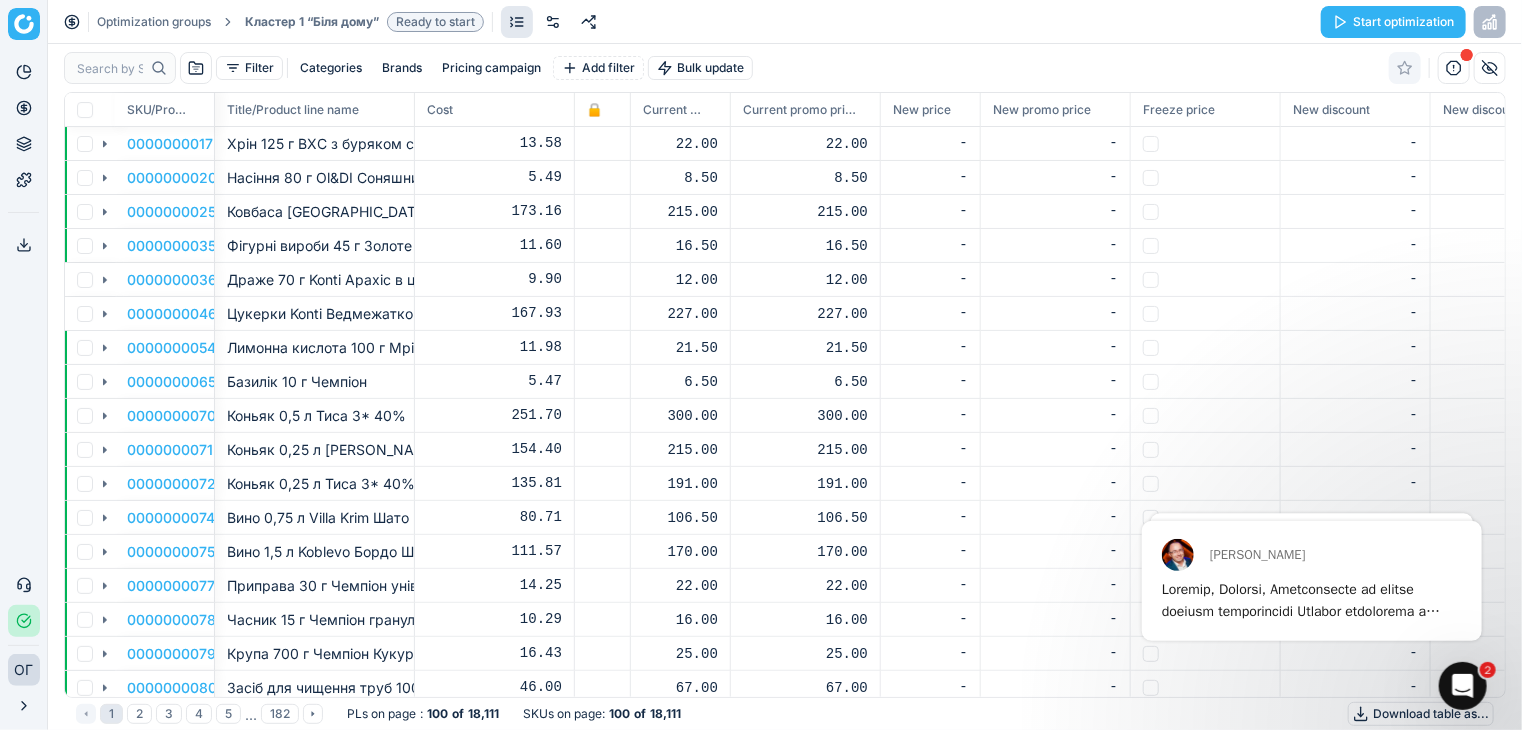 scroll, scrollTop: 574, scrollLeft: 1410, axis: both 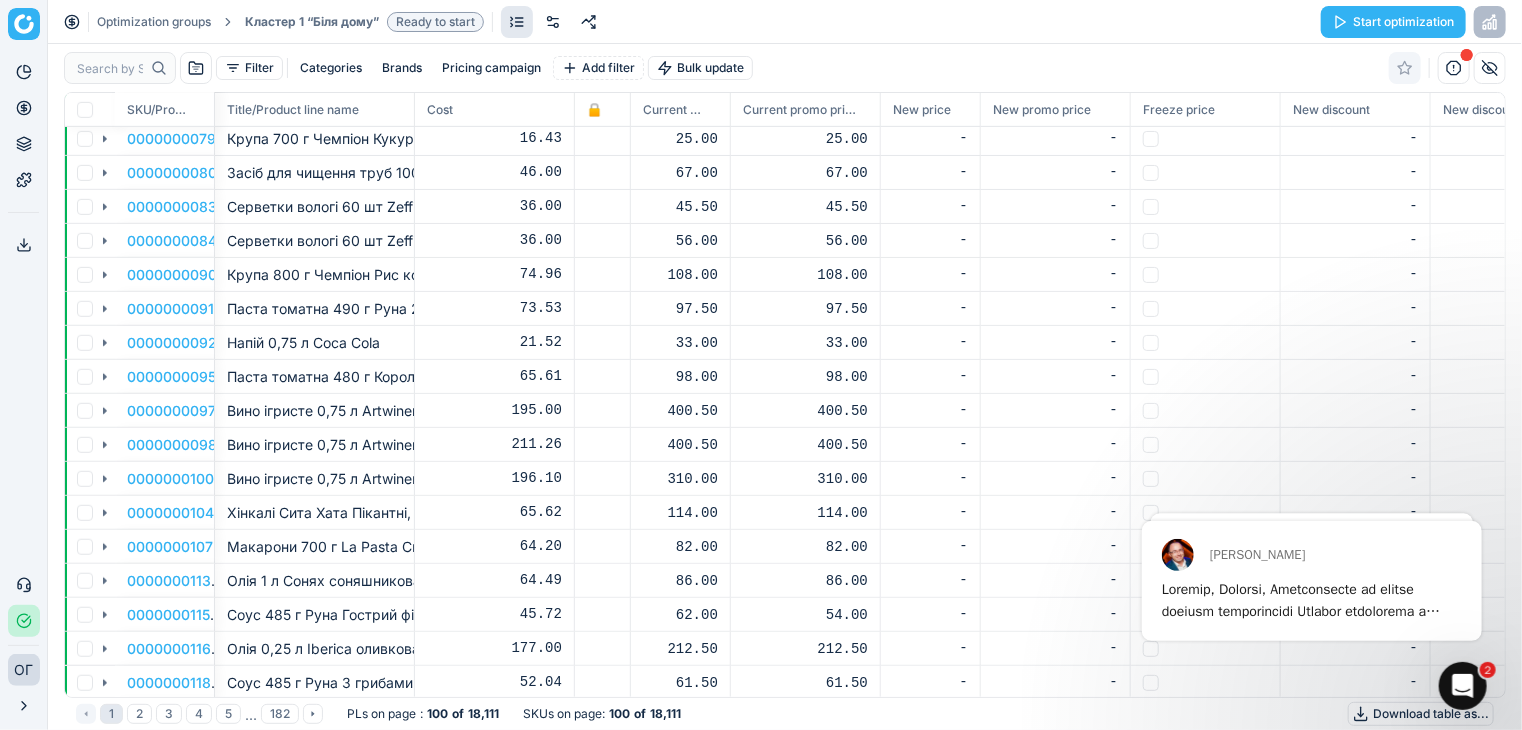 click 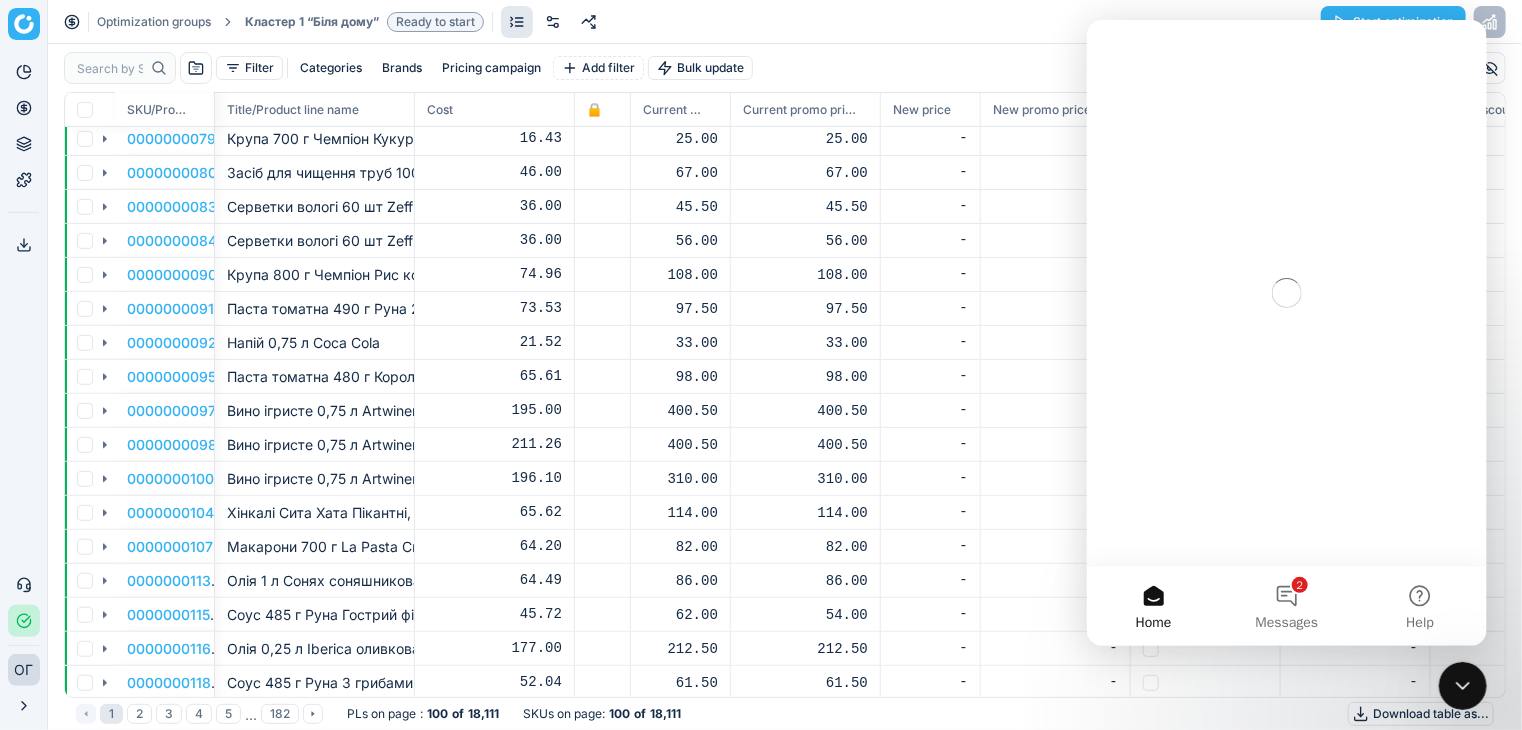 scroll, scrollTop: 0, scrollLeft: 0, axis: both 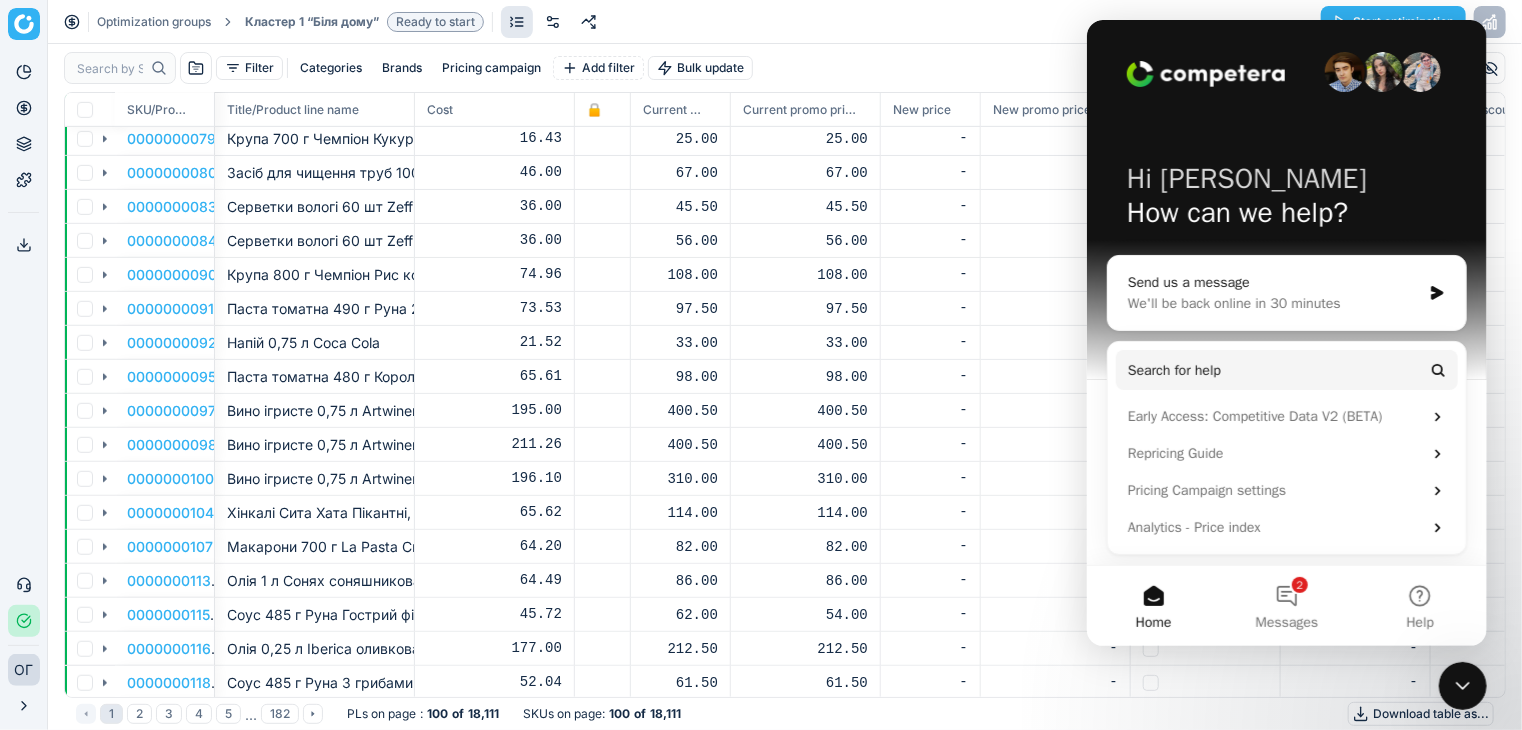 click on "Filter   Categories   Brands   Pricing campaign   Add filter Bulk update SKU/Product line ID Title/Product line name Cost 🔒 Current price Current promo price New price New promo price Freeze price New discount New discount, % New margin (common), % 0000000075 Вино 1,5 л Koblevo Бордо Шато Ларош черв н/сол 111.57 170.00 170.00 - - - - - 0000000077 Приправа 30 г Чемпіон універсальна 14.25 22.00 22.00 - - - - - 0000000078 Часник 15 г Чемпіон гранульований 10.29 16.00 16.00 - - - - - 0000000079 Крупа 700 г Чемпіон Кукурудзяна 16.43 25.00 25.00 - - - - - 0000000080 Засіб для чищення труб 1000 г Містер Choy 46.00 67.00 67.00 - - - - - 0000000083 Серветки вологі 60 шт Zeffir Для знищення доказів антибактеріальні 36.00 45.50 45.50 - - - - - 0000000084 36.00 56.00 56.00 - - - - - 0000000090 74.96 108.00 108.00 - - - - - 0000000091 - -" at bounding box center [785, 387] 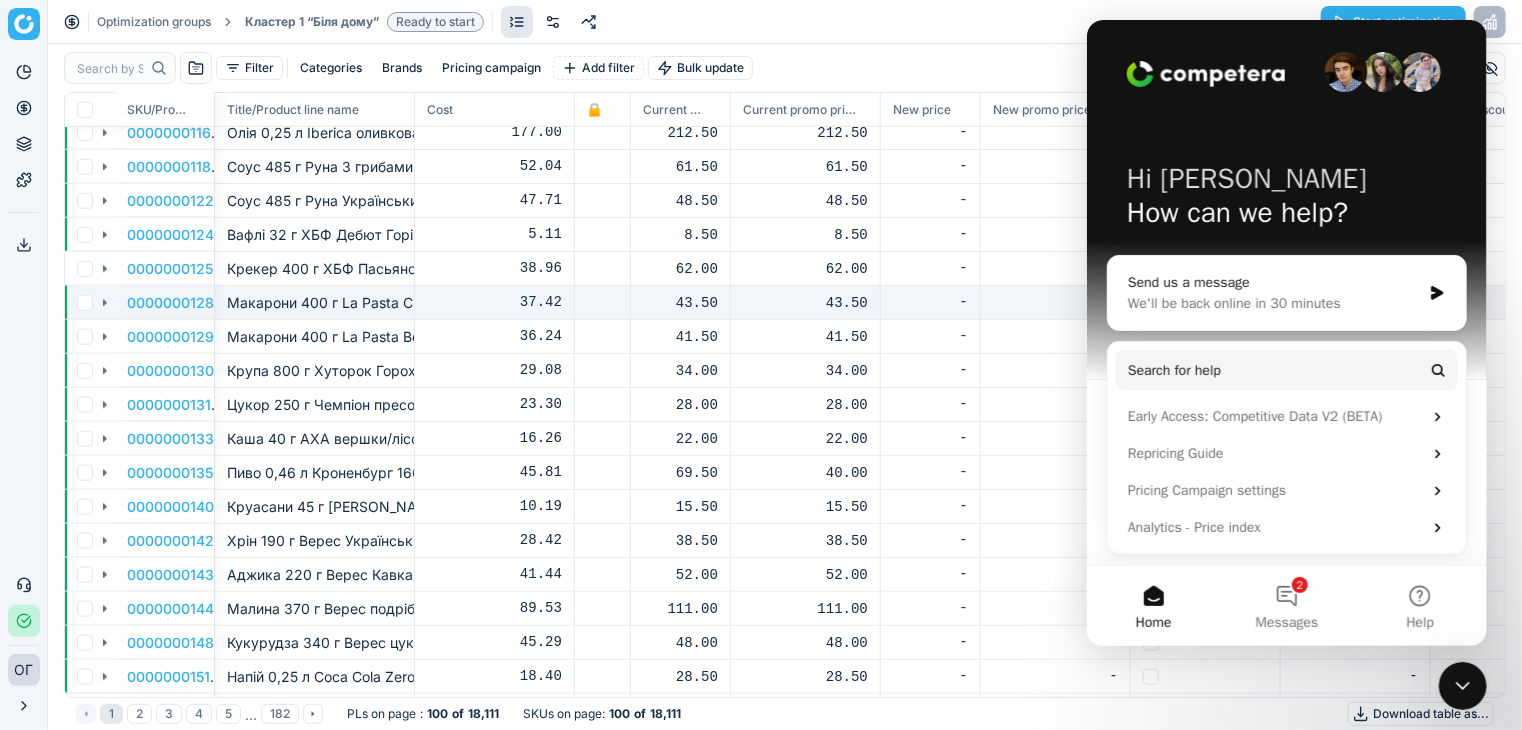click on "-" at bounding box center [1056, 303] 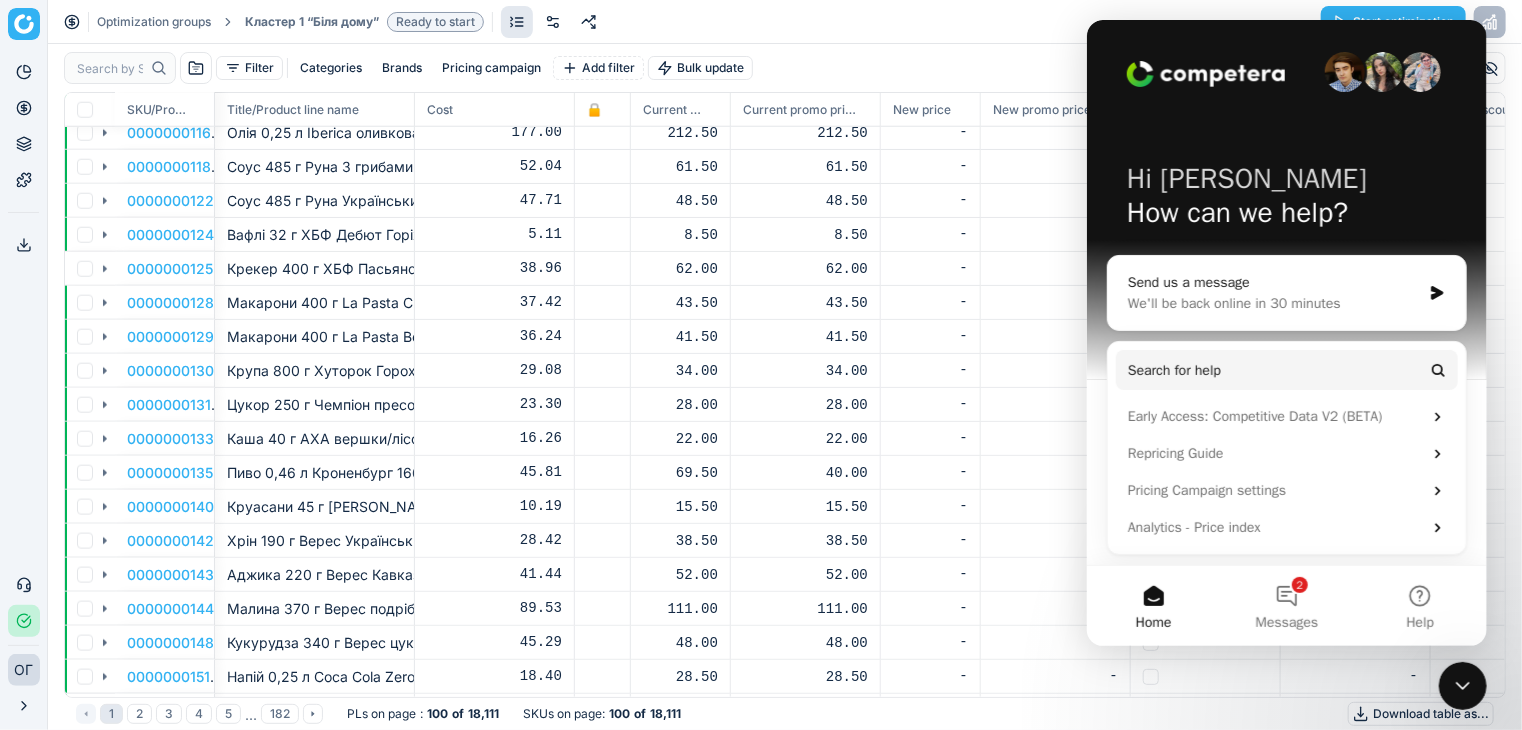click at bounding box center (1463, 686) 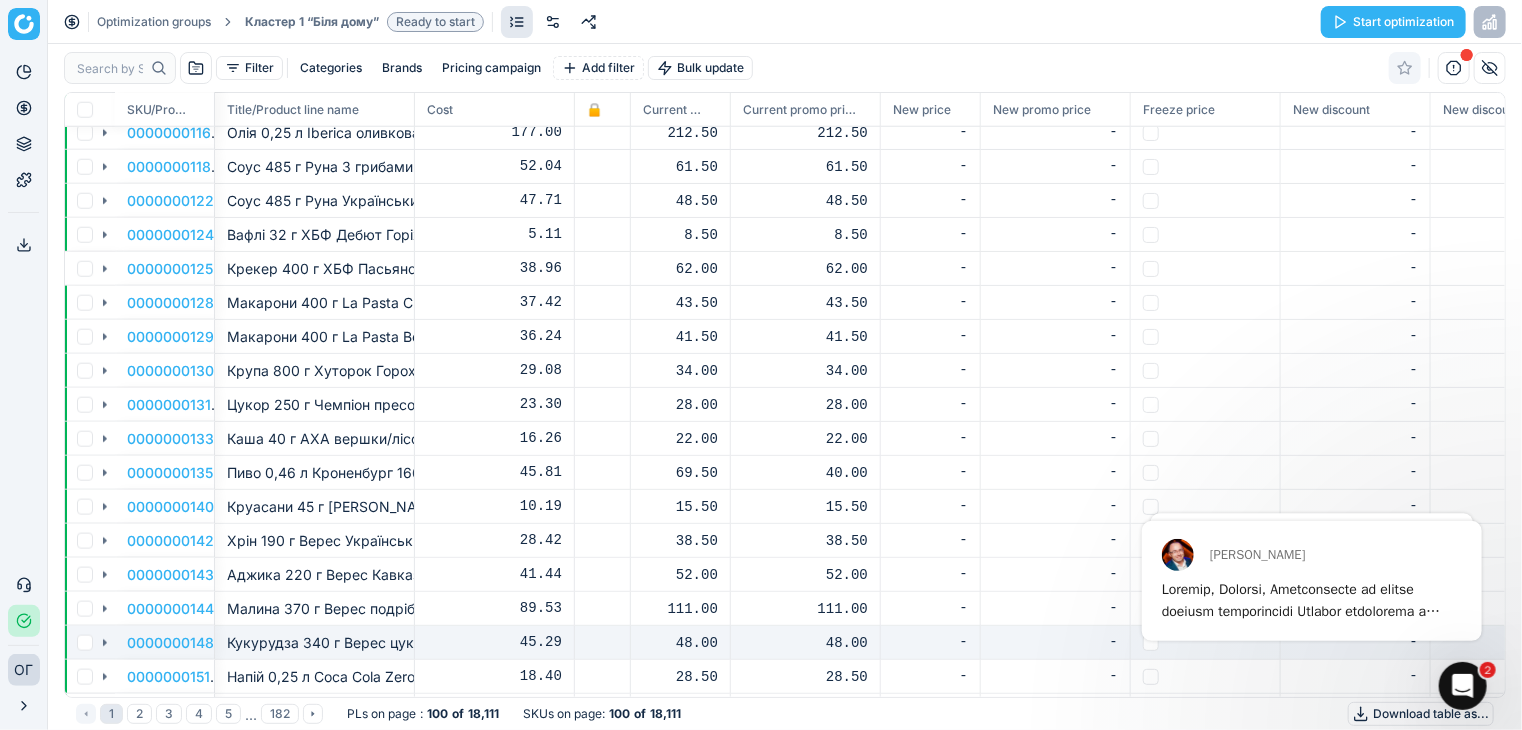 scroll, scrollTop: 0, scrollLeft: 0, axis: both 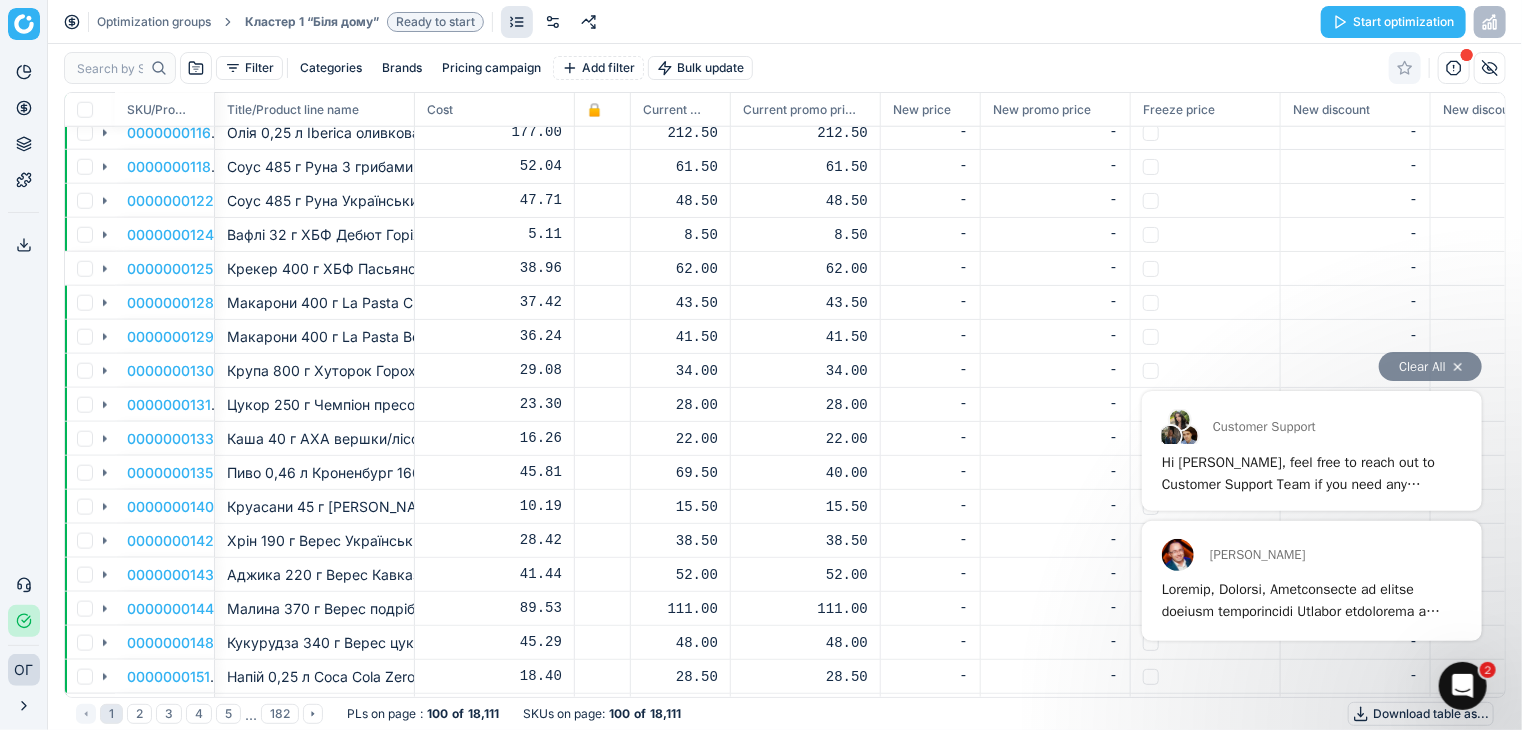 click at bounding box center (1310, 1050) 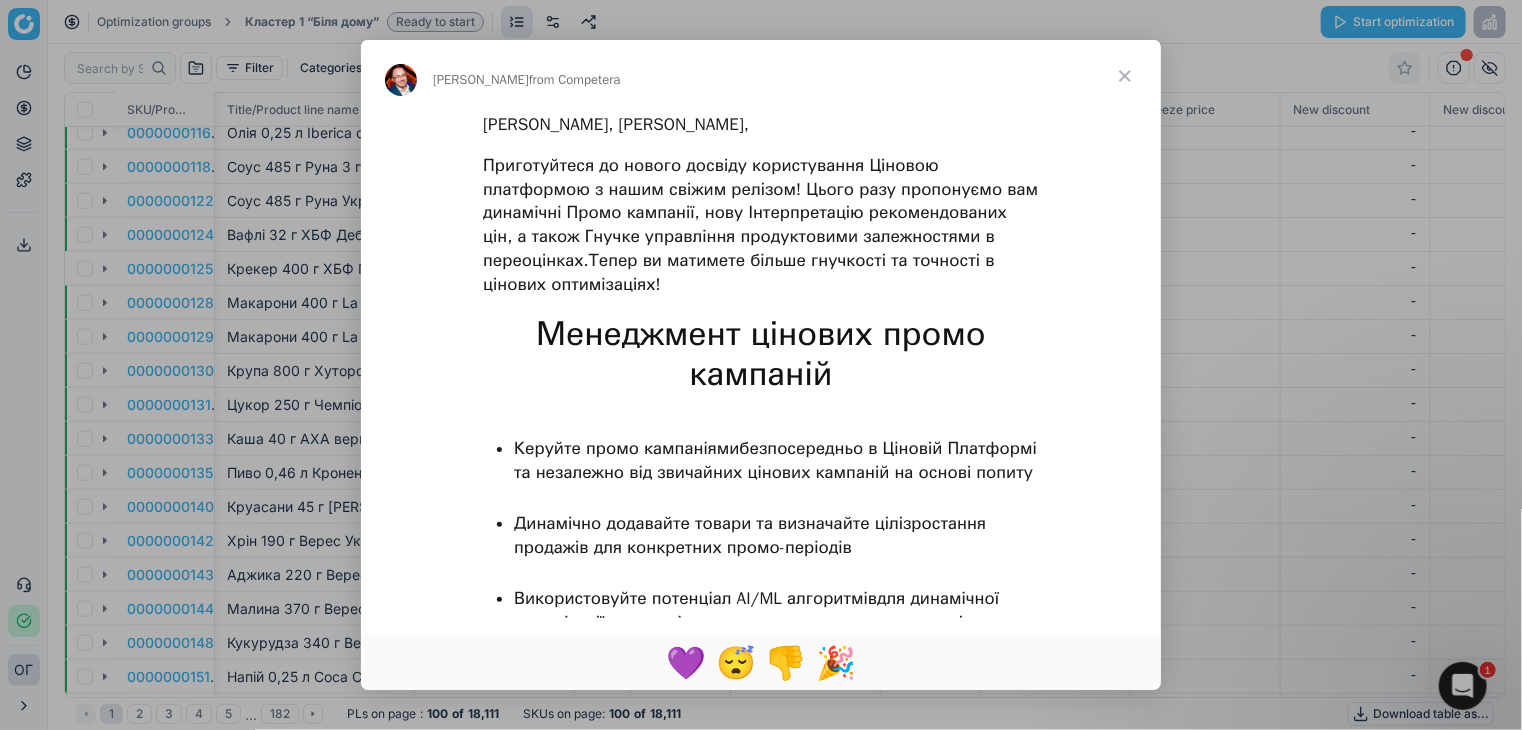 scroll, scrollTop: 0, scrollLeft: 0, axis: both 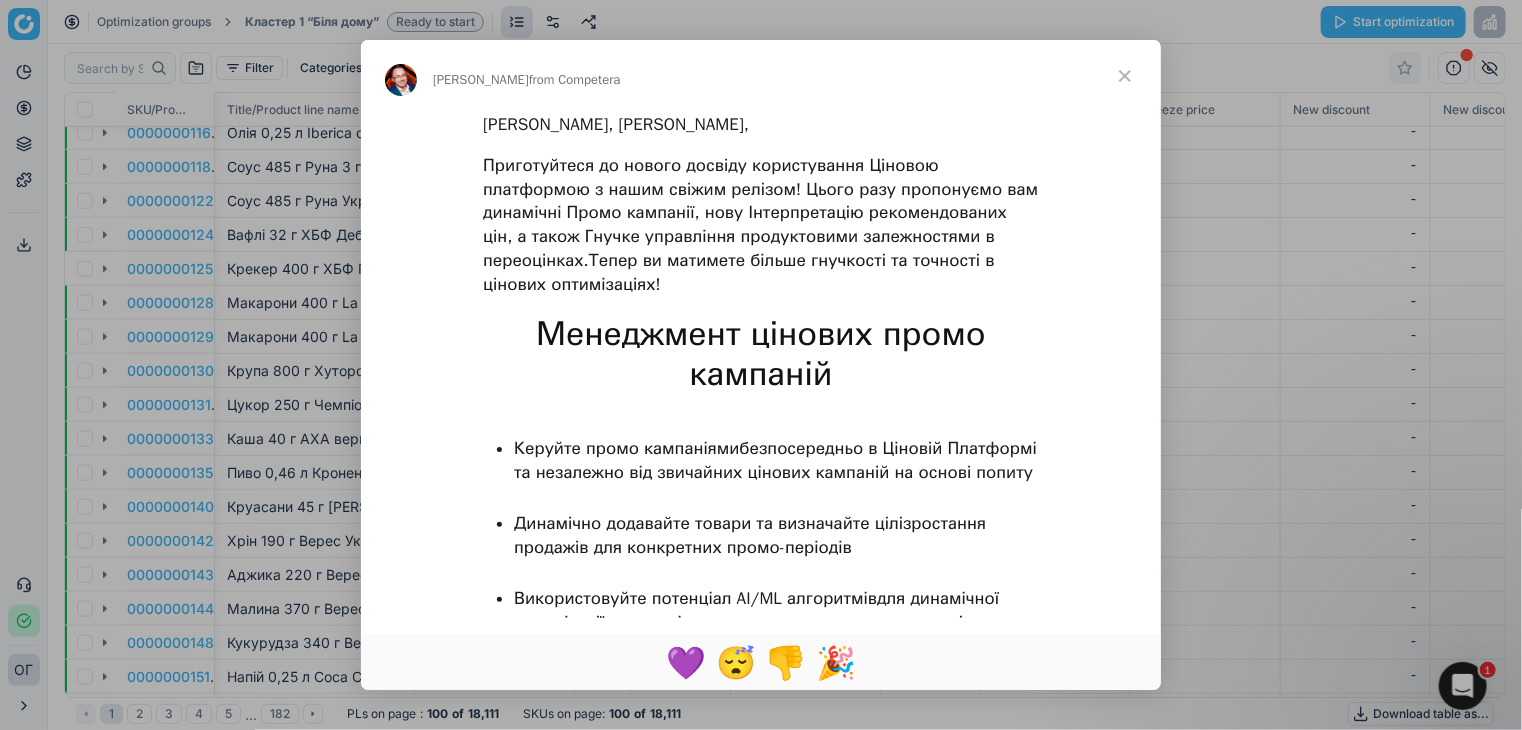 click at bounding box center [1125, 76] 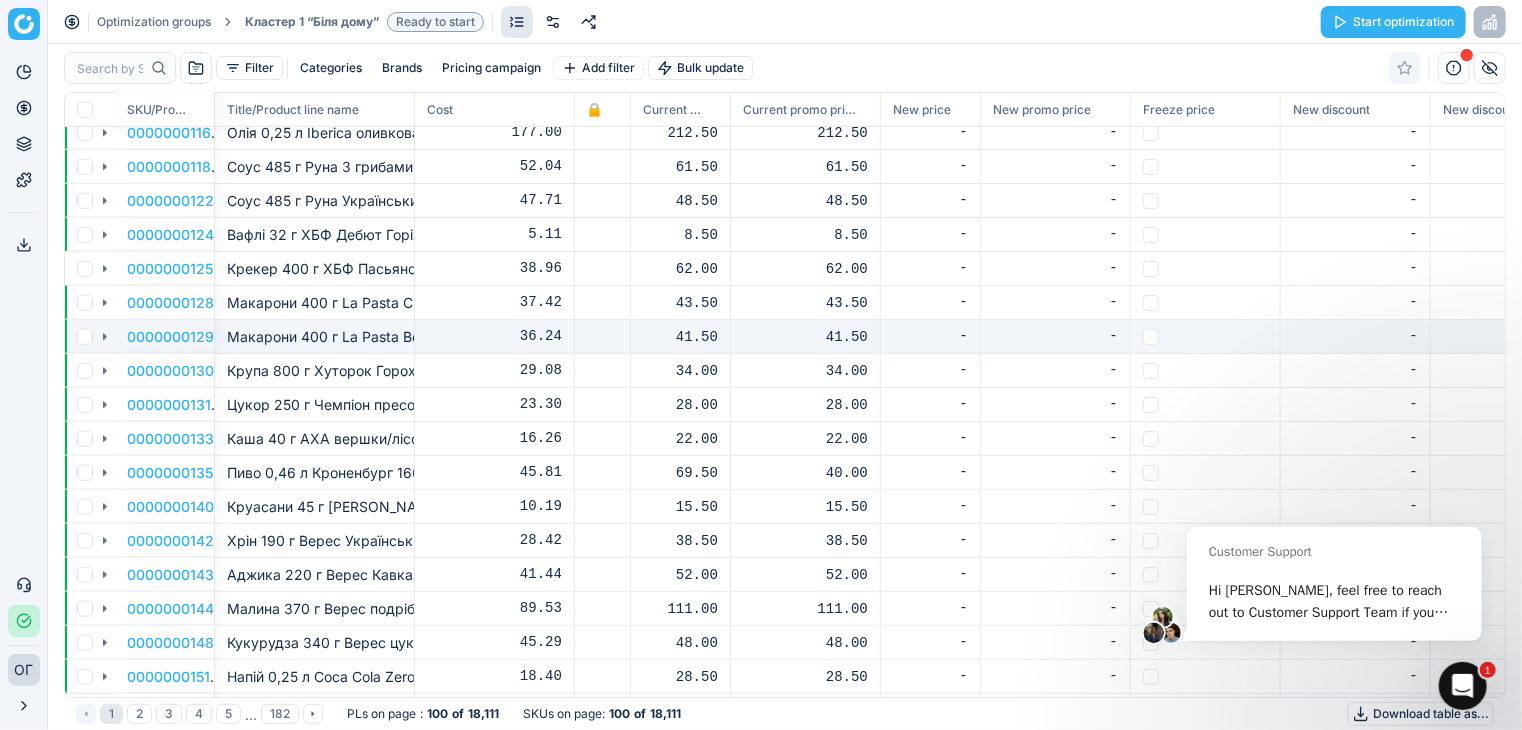 scroll, scrollTop: 0, scrollLeft: 0, axis: both 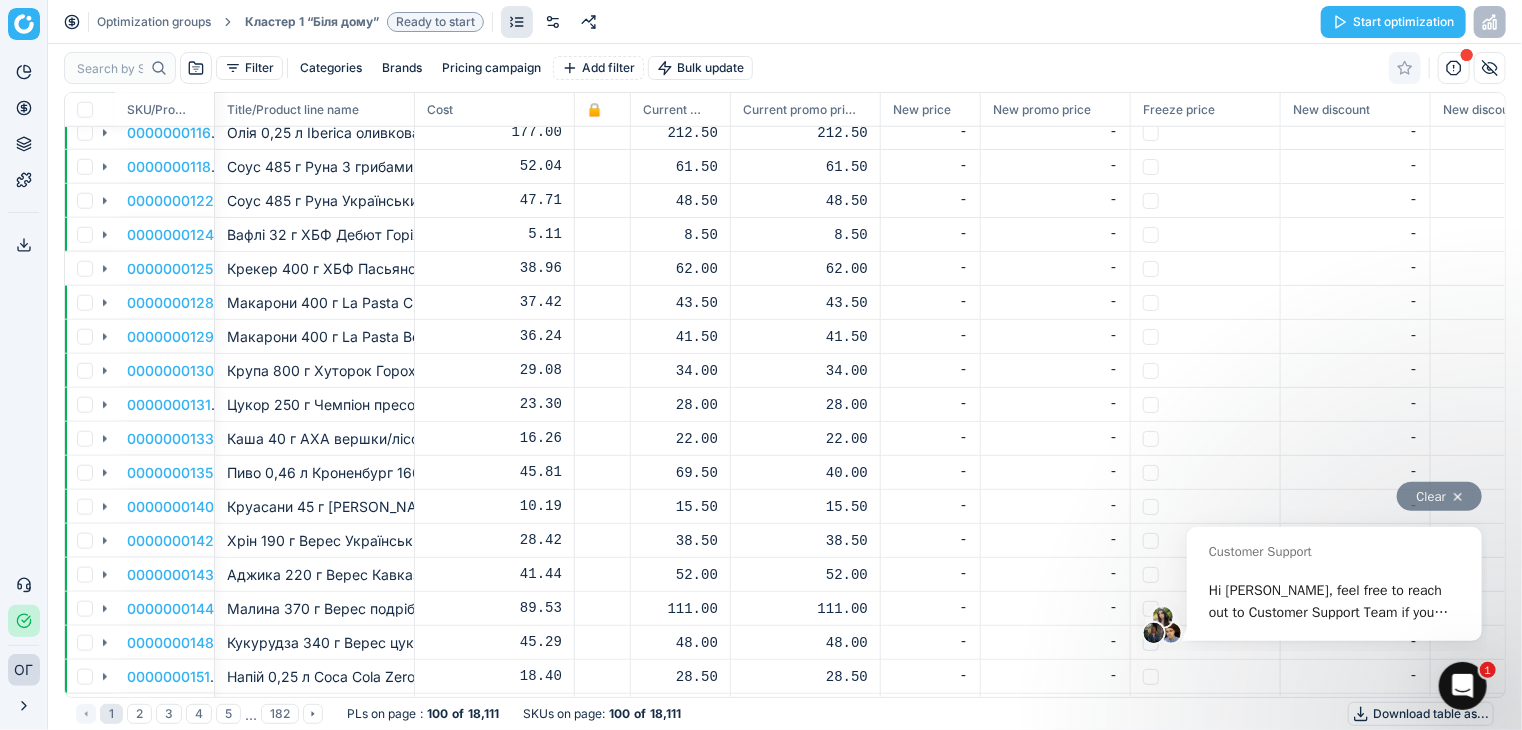 click on "Hi [PERSON_NAME], feel free to reach out to Customer Support Team if you need any assistance." at bounding box center (1328, 611) 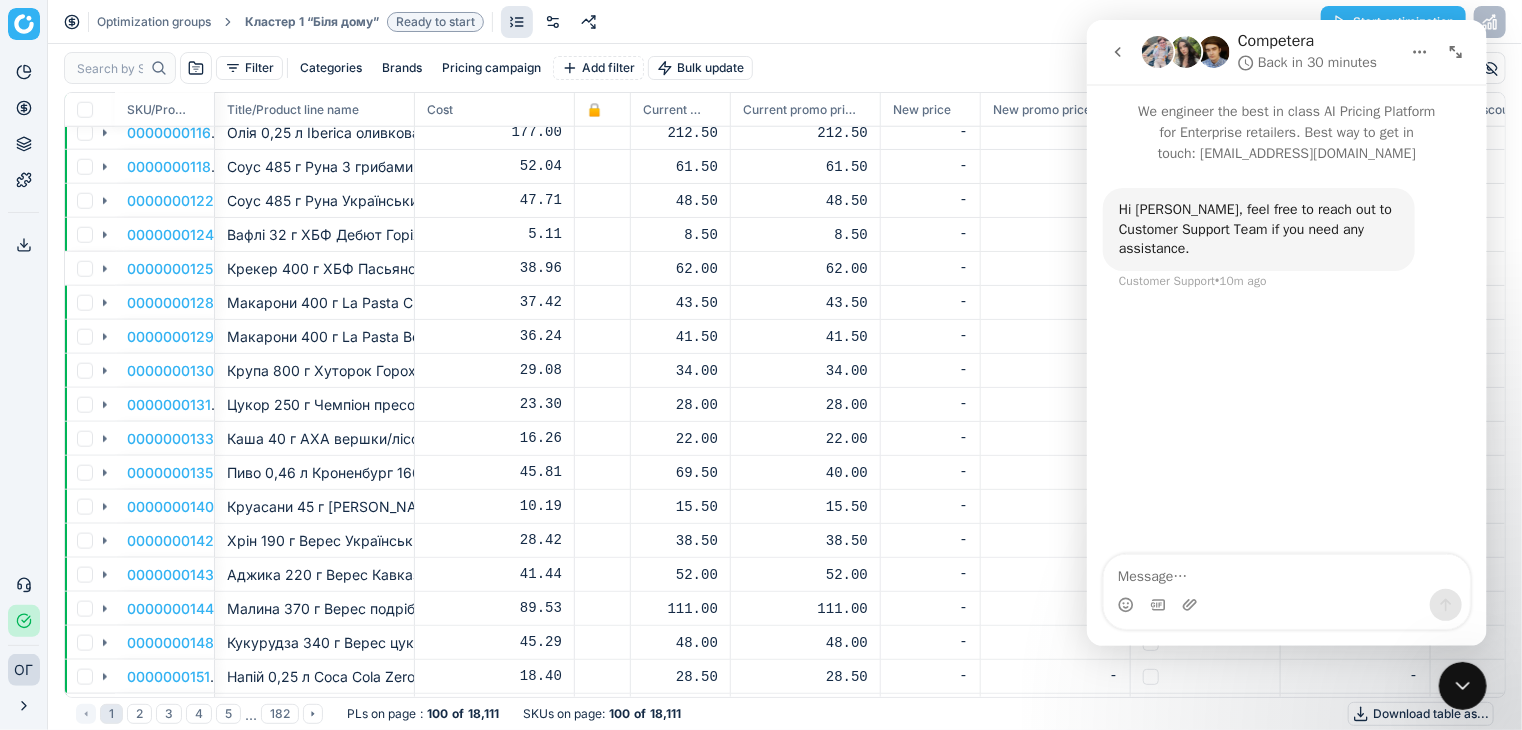 click 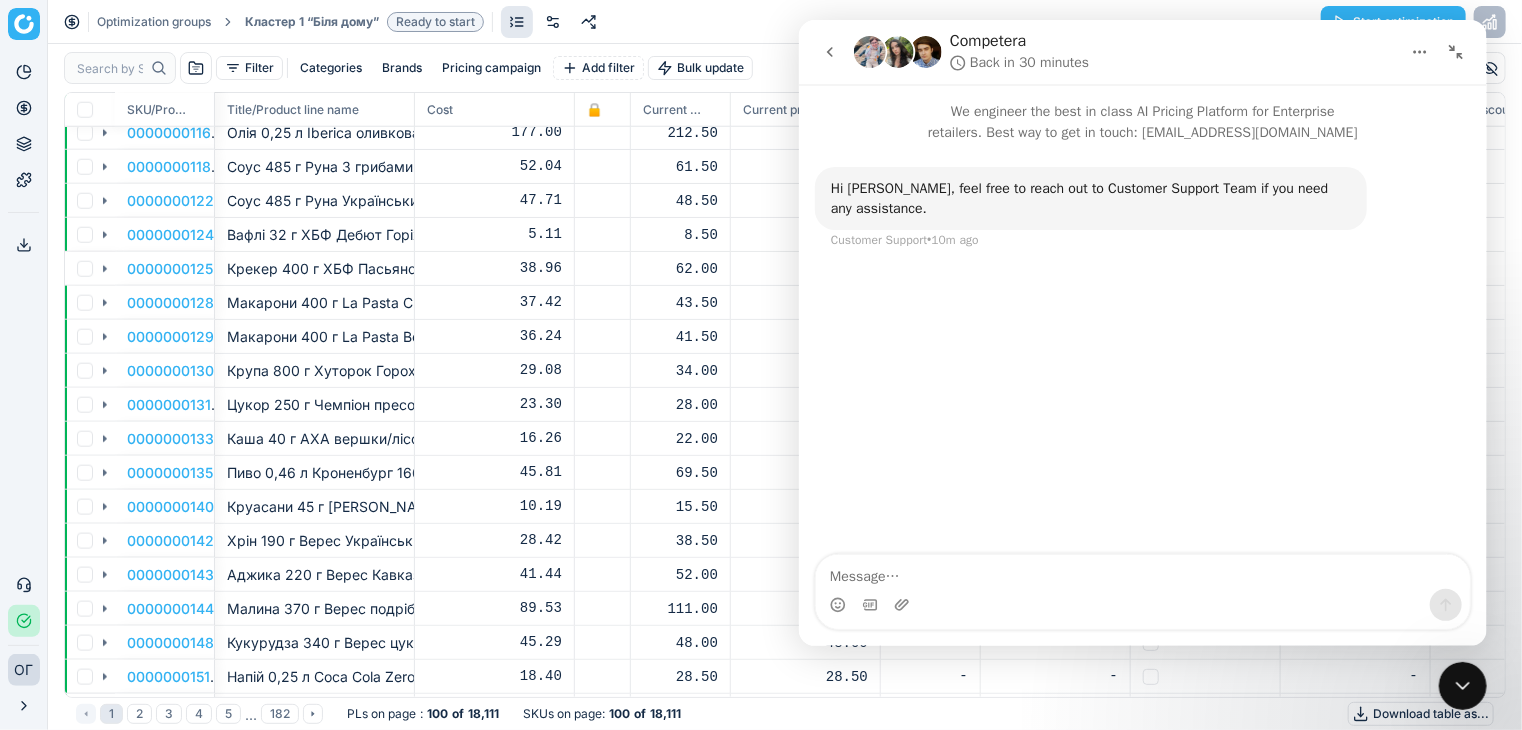 click 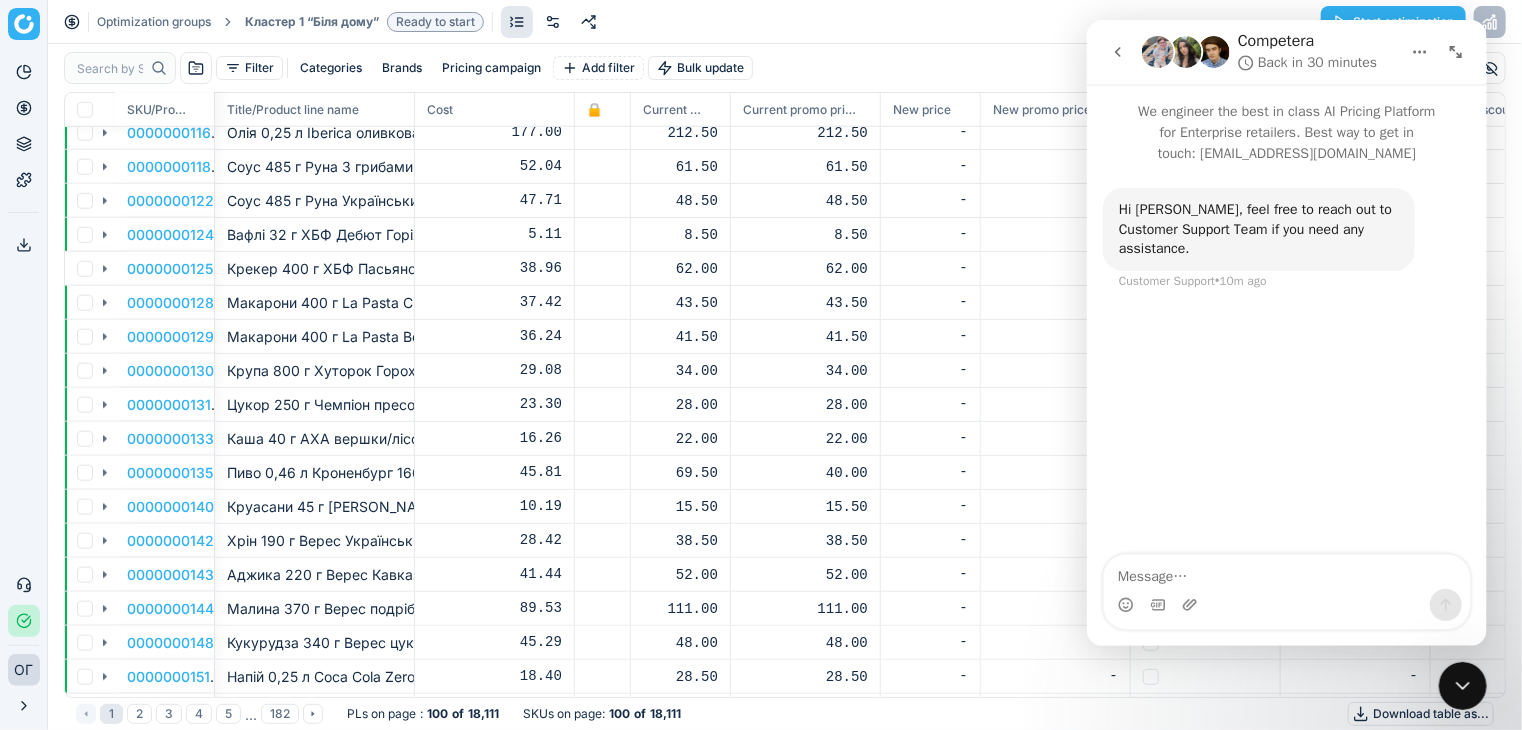 click 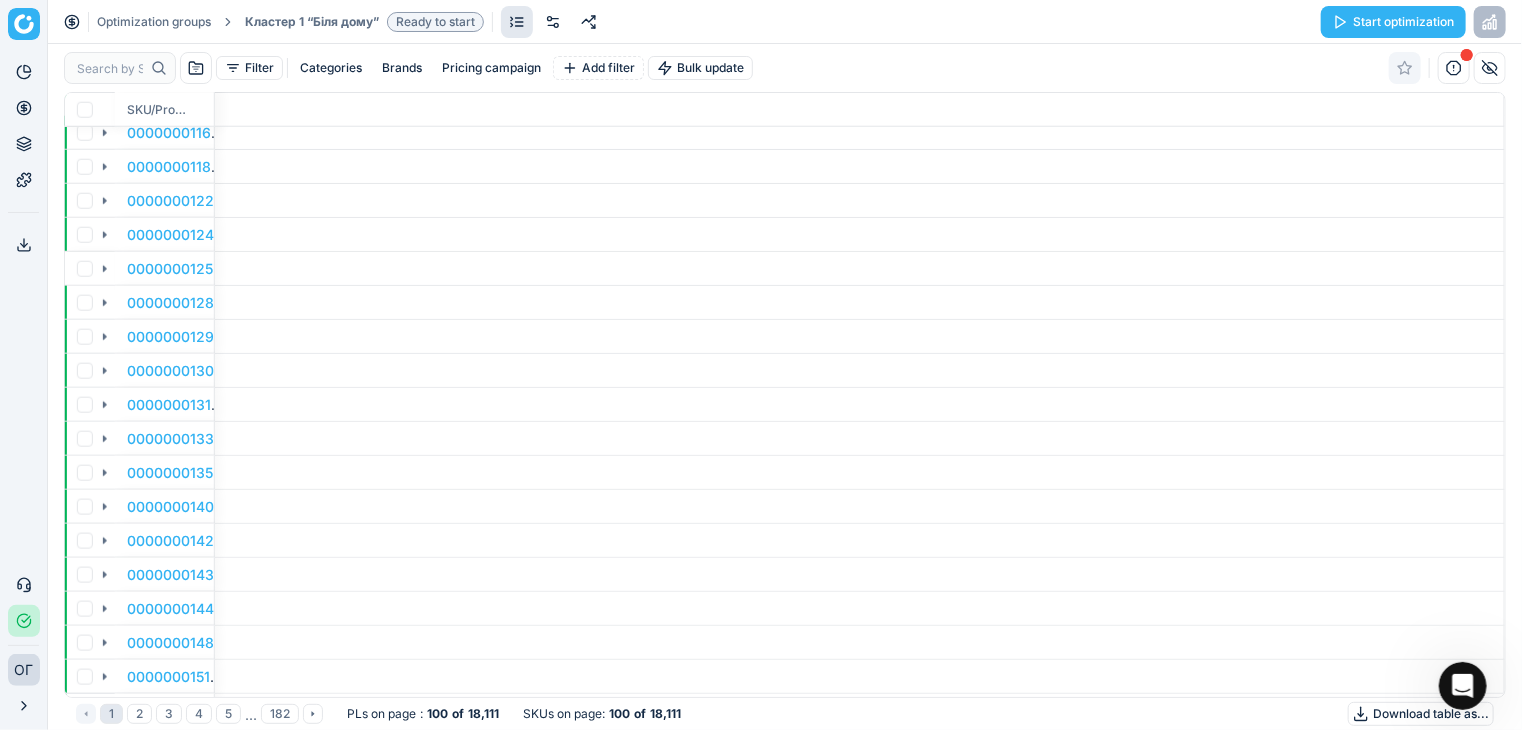 scroll, scrollTop: 1031, scrollLeft: 0, axis: vertical 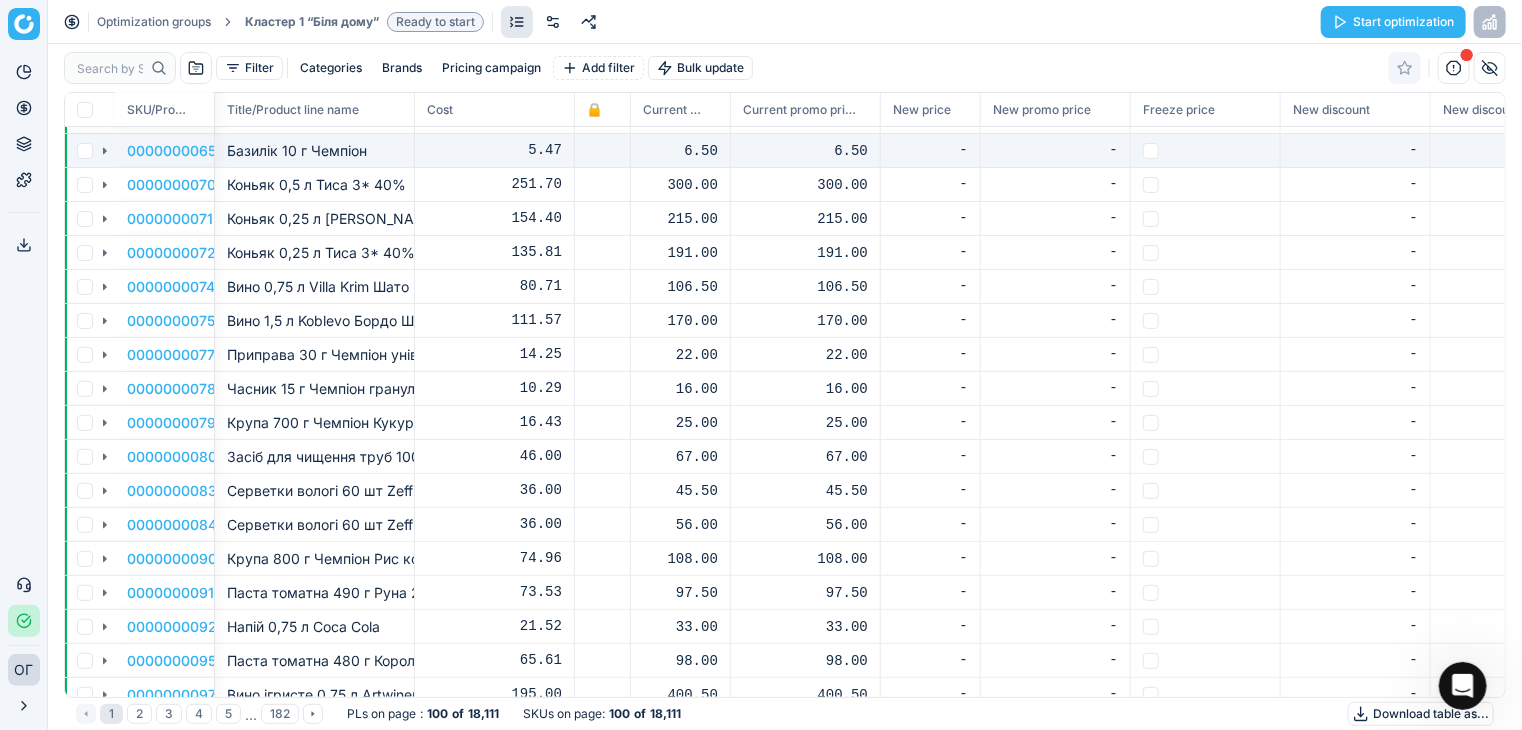 click on "-" at bounding box center [930, 150] 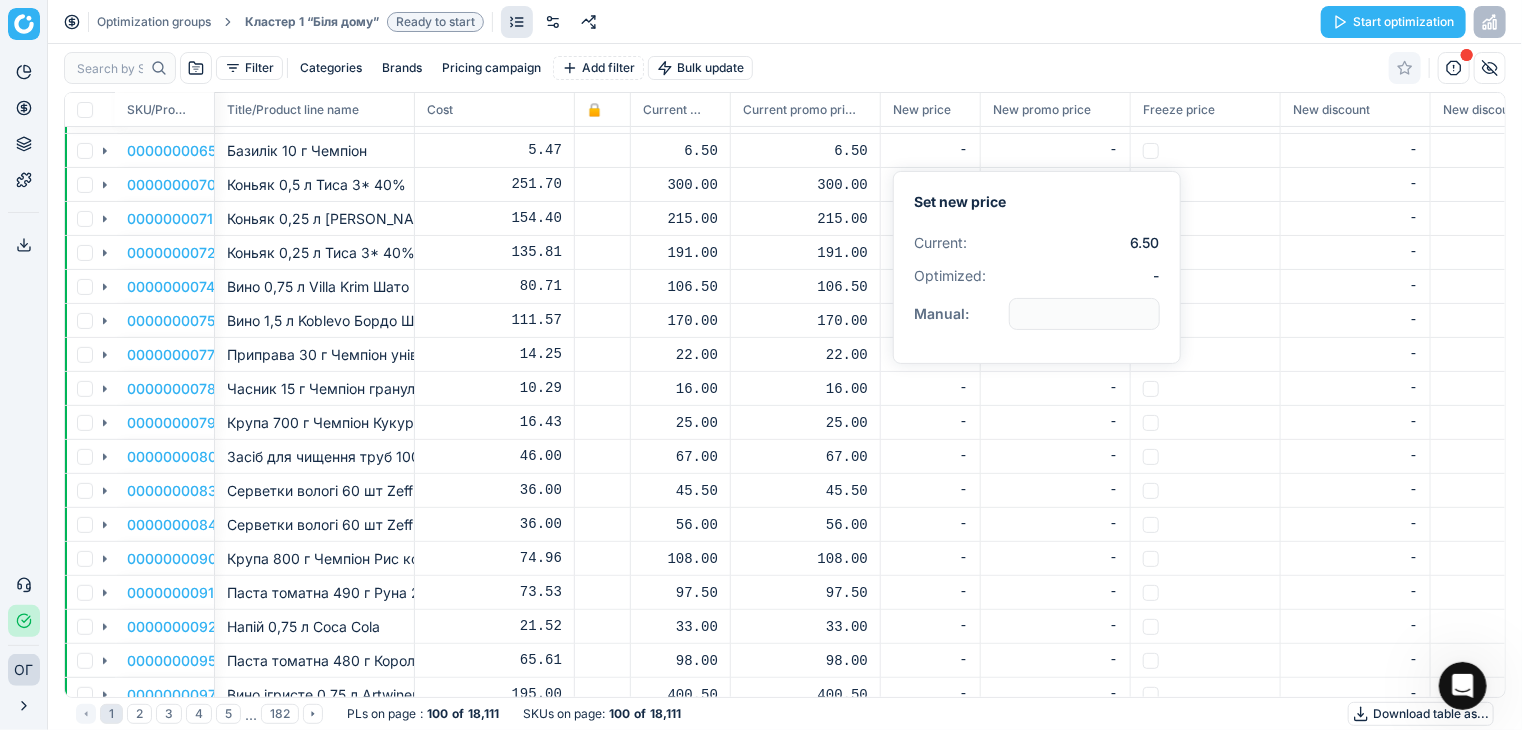 click on "Current: 6.50 Optimized: - Manual:" at bounding box center [1037, 297] 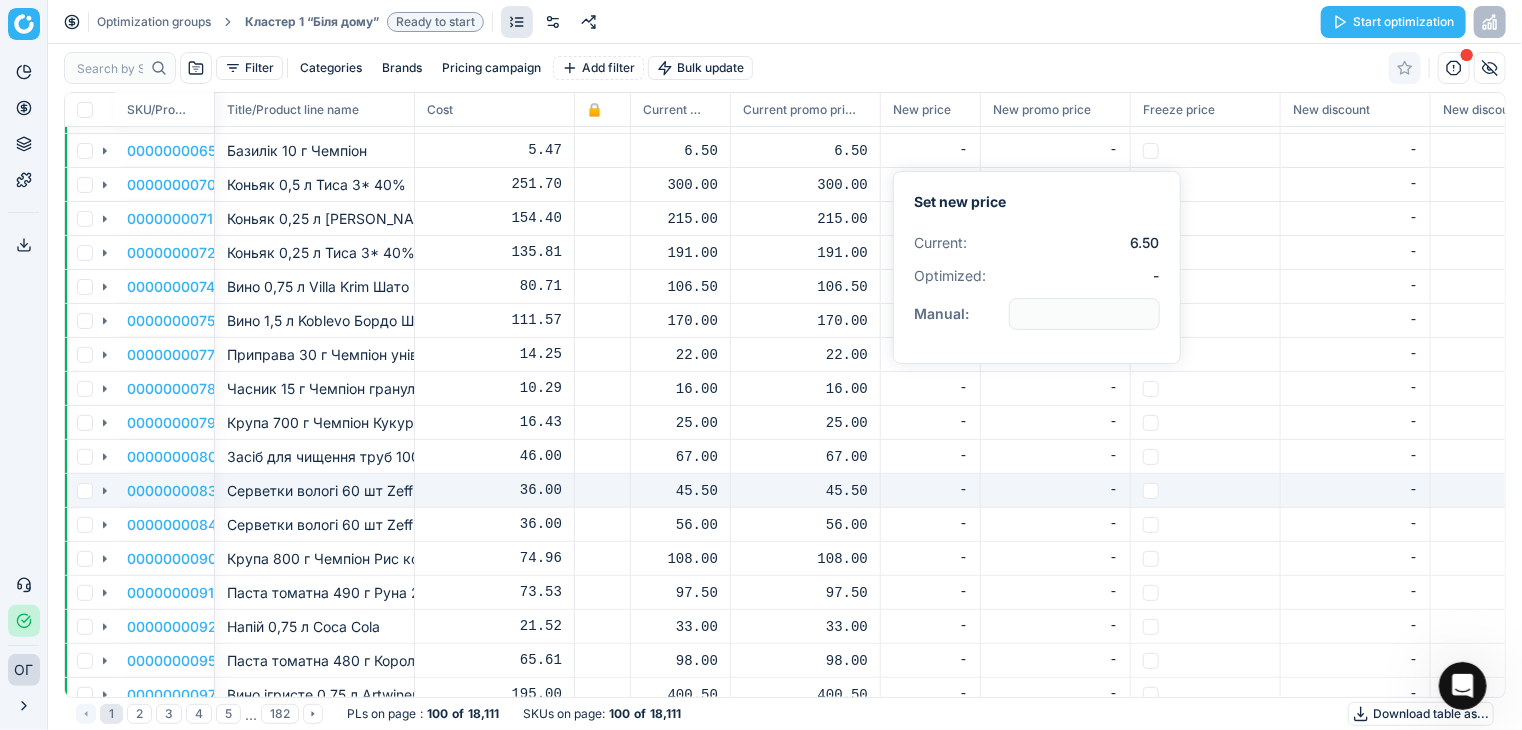 click on "-" at bounding box center (1056, 491) 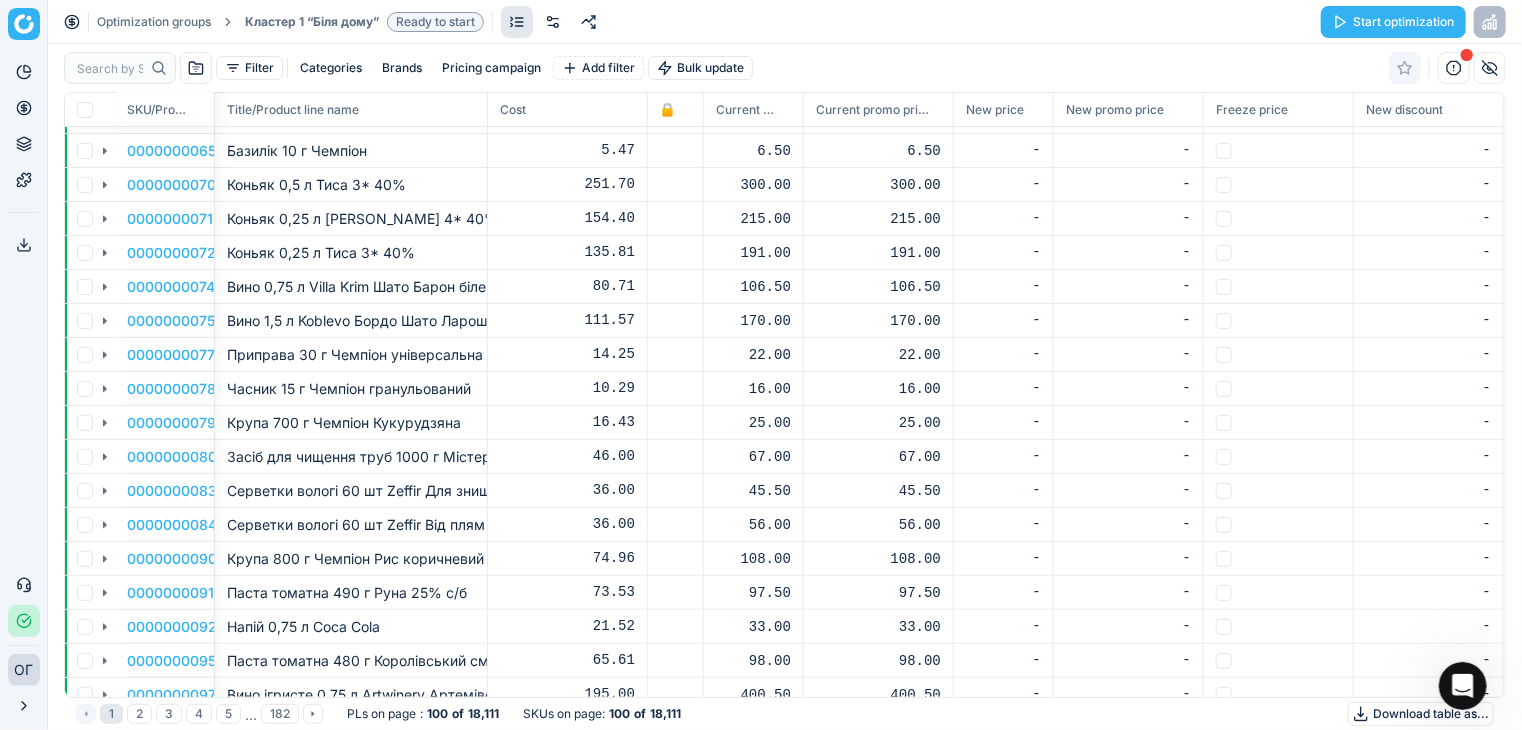 drag, startPoint x: 412, startPoint y: 104, endPoint x: 484, endPoint y: 84, distance: 74.726166 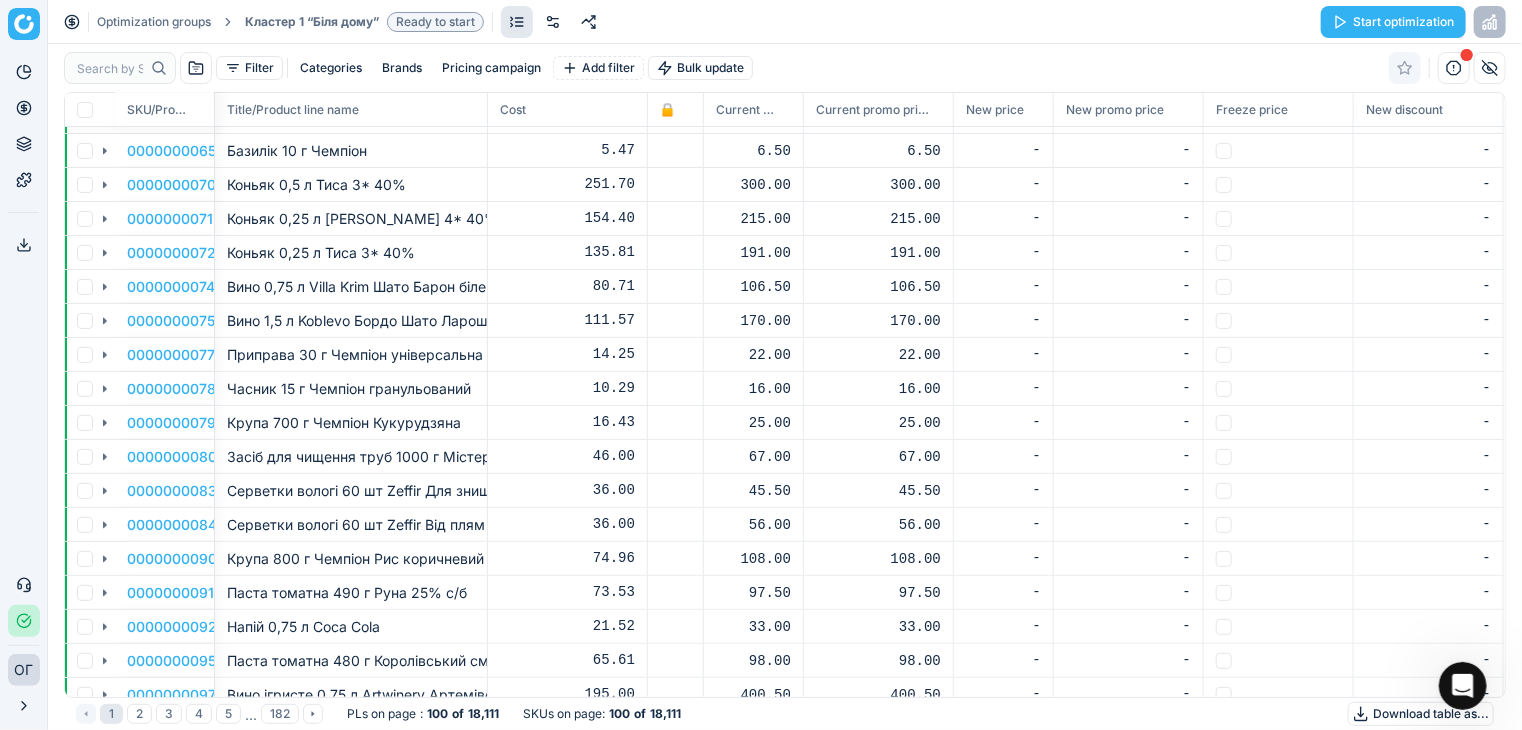 click on "Filter   Categories   Brands   Pricing campaign   Add filter Bulk update SKU/Product line ID Title/Product line name Cost 🔒 Current price Current promo price New price New promo price Freeze price New discount New discount, % New margin (common), % 0000000035 Фігурні вироби 45 г Золоте зерно Салют сир 11.60 16.50 16.50 - - - - - 0000000036 Драже 70 г Konti Арахіс в цукрі 9.90 12.00 12.00 - - - - - 0000000046 Цукерки Konti Ведмежатко з вершками, ваг 167.93 227.00 227.00 - - - - - 0000000054 Лимонна кислота 100 г Мрія 11.98 21.50 21.50 - - - - - 0000000065 Базилік 10 г Чемпіон 5.47 6.50 6.50 - - - - - 0000000070 Коньяк 0,5 л Тиса 3* 40% 251.70 300.00 300.00 - - - - - 0000000071 Коньяк 0,25 л Тиса Закарпатський 4* 40% 154.40 215.00 215.00 - - - - - 0000000072 Коньяк 0,25 л Тиса 3* 40% 135.81 191.00 191.00 - - - - - 0000000074 80.71 106.50 106.50 - -" at bounding box center [785, 387] 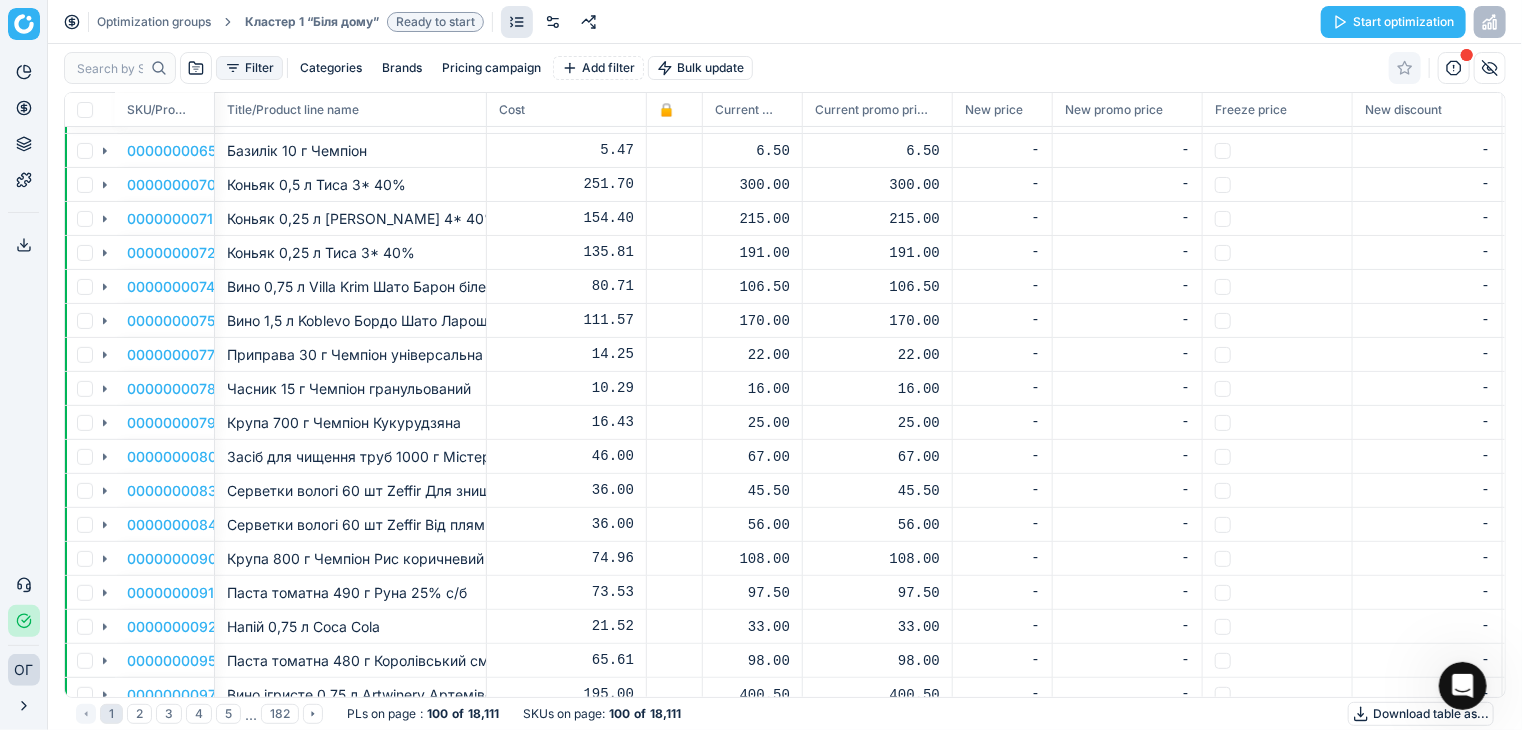 click on "Filter" at bounding box center (249, 68) 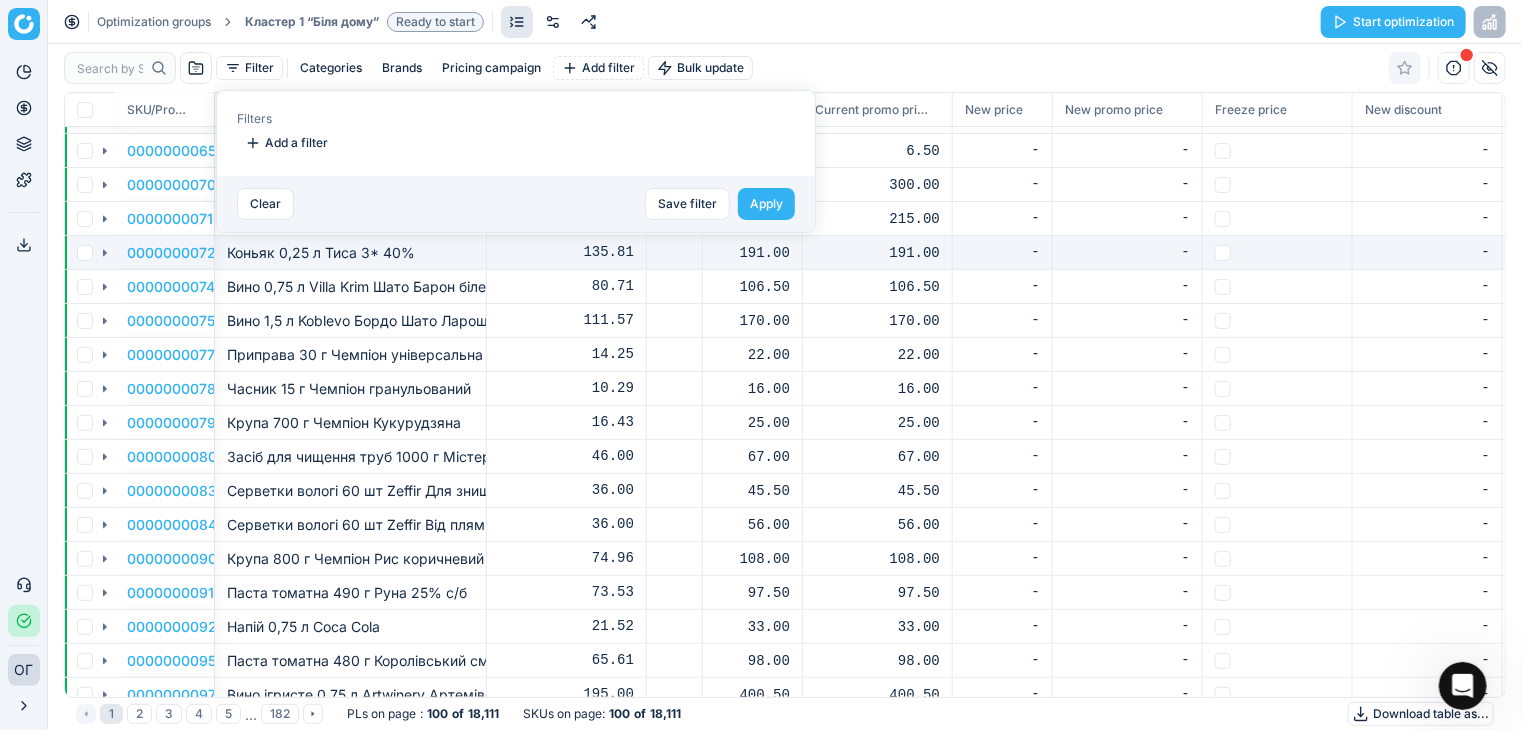 click on "-" at bounding box center [1128, 253] 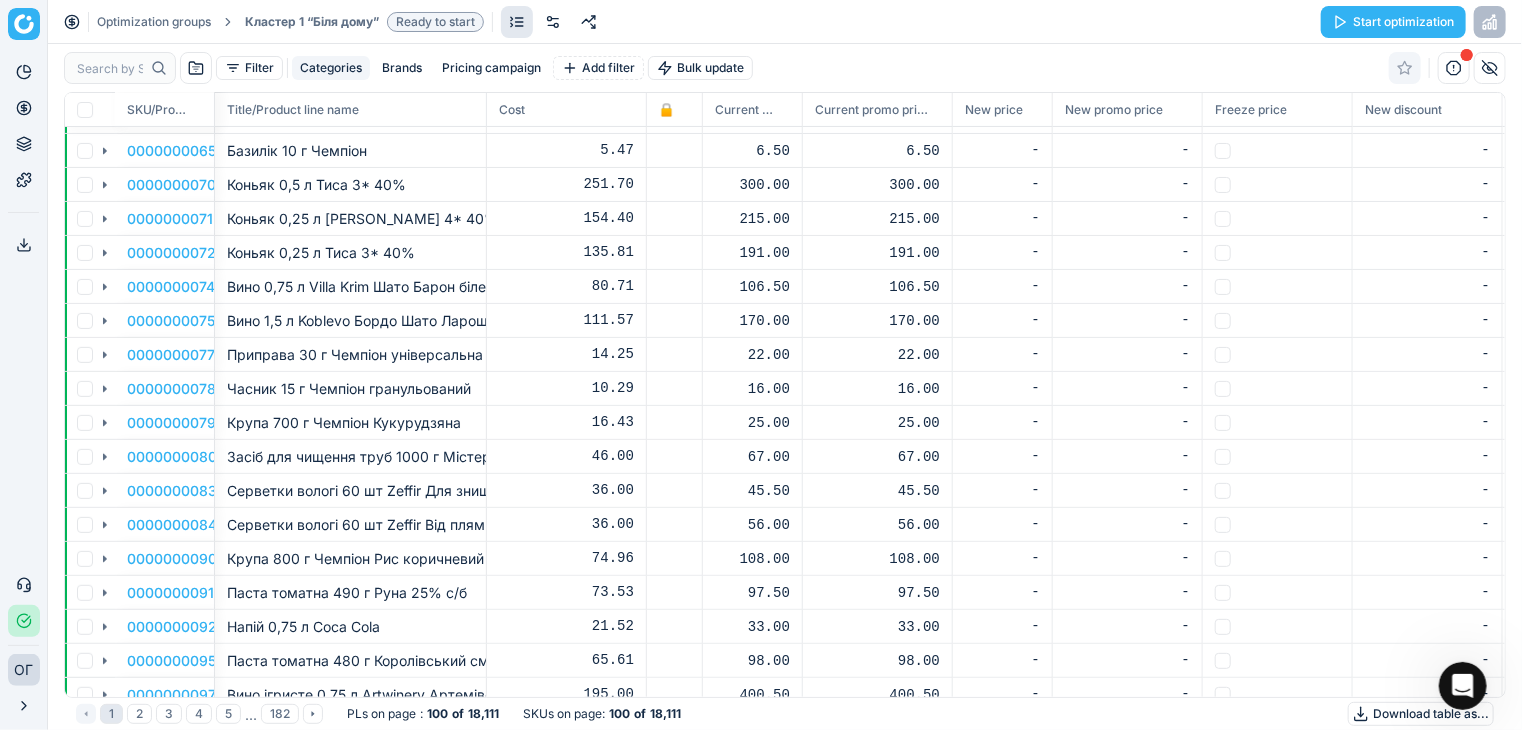 click on "Categories" at bounding box center (331, 68) 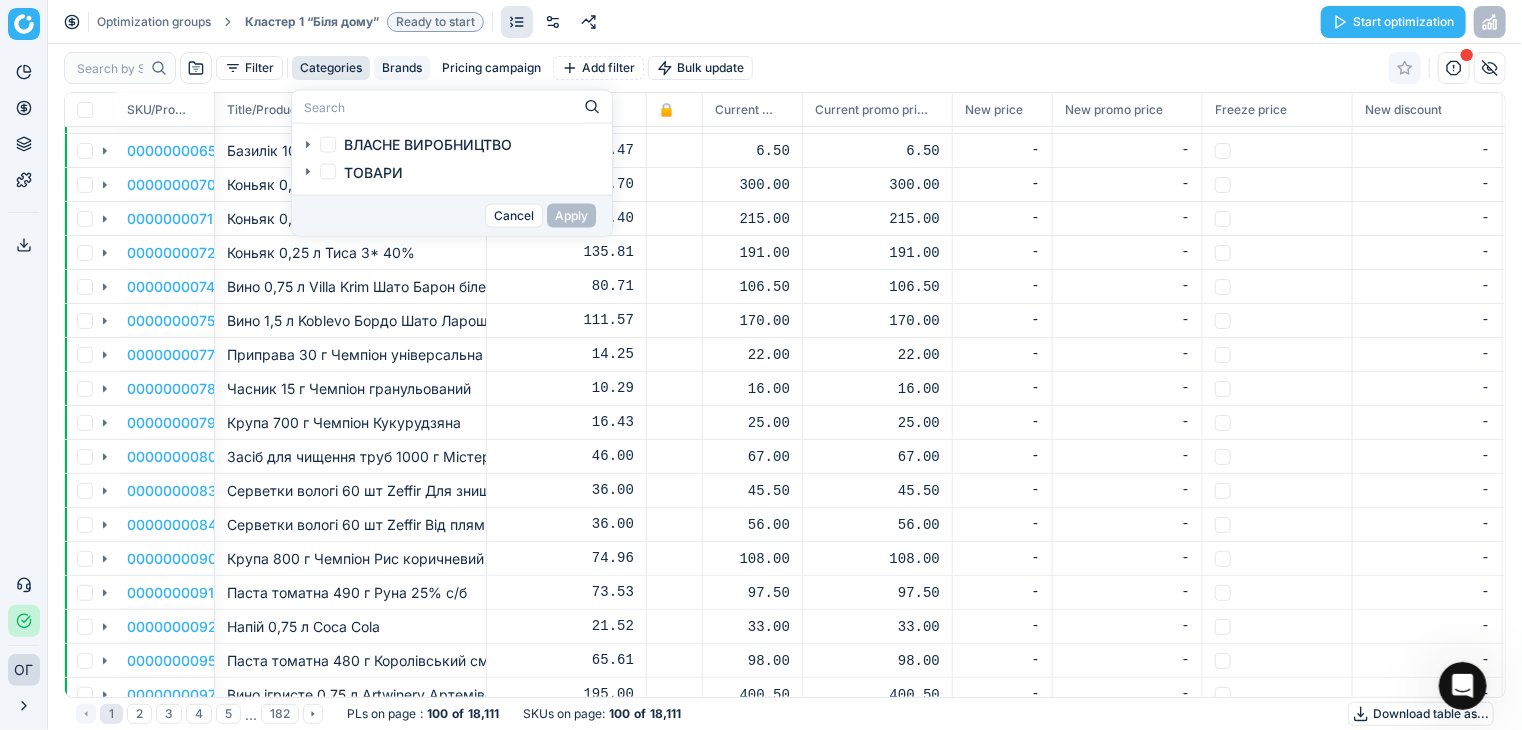 click on "Brands" at bounding box center (402, 68) 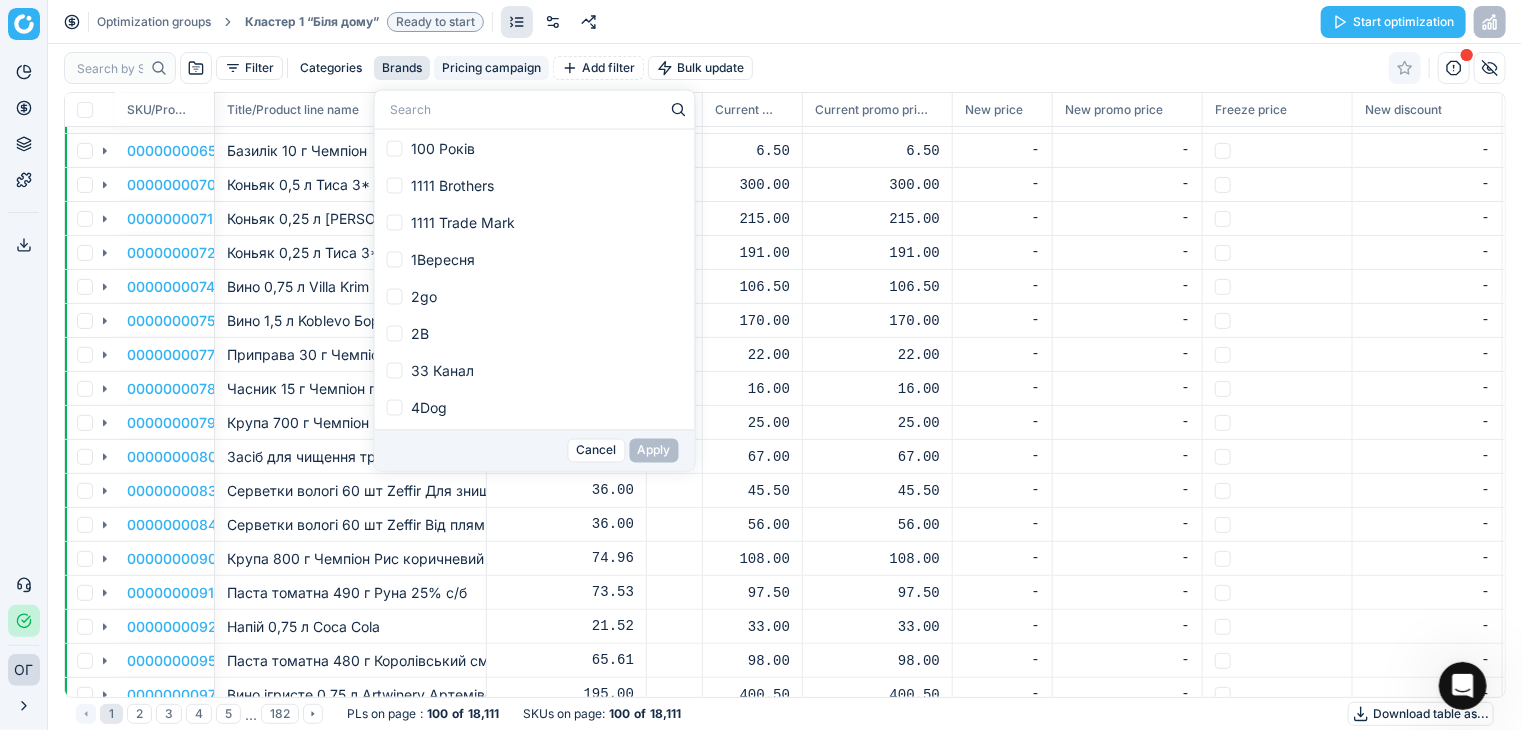 click on "Pricing campaign" at bounding box center [491, 68] 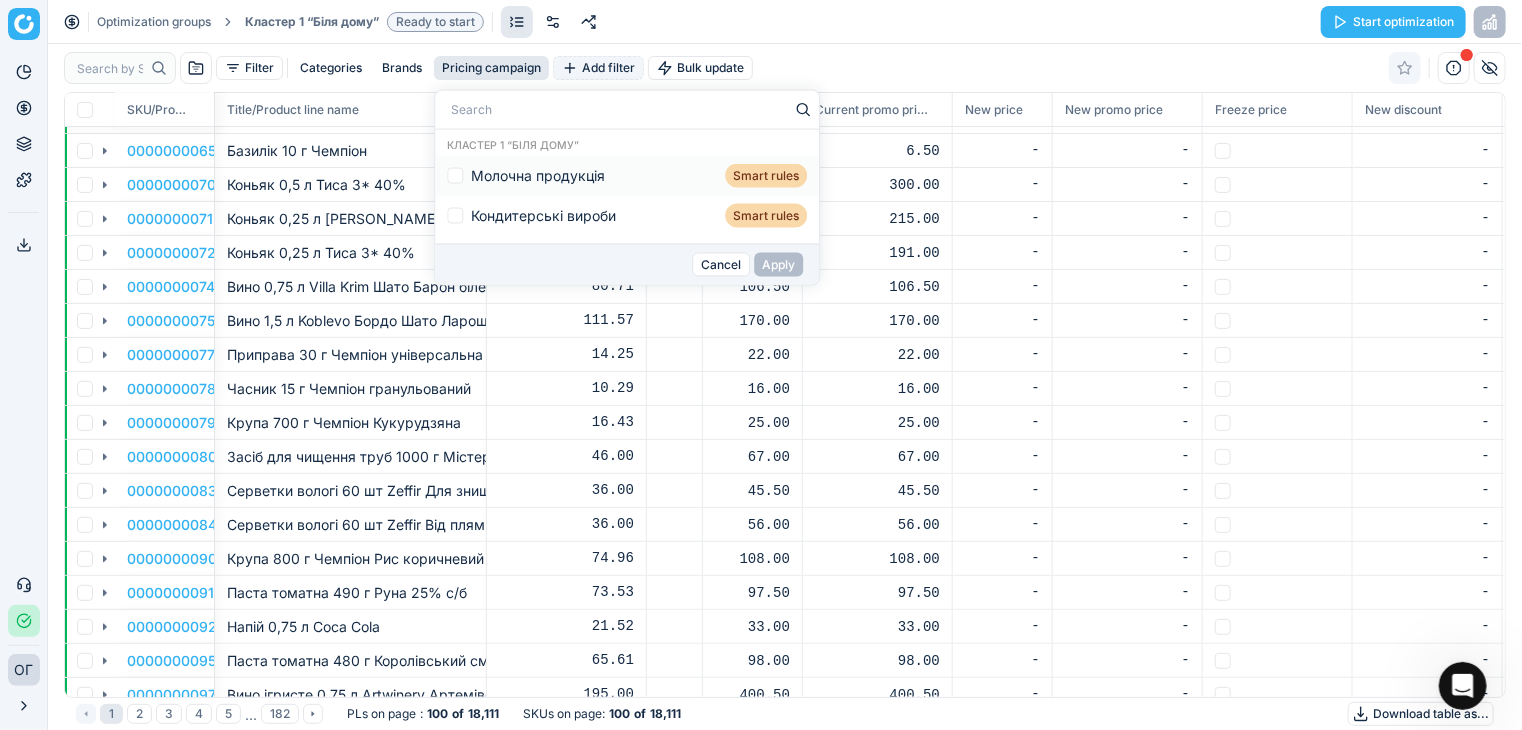 click on "Add filter" at bounding box center [598, 68] 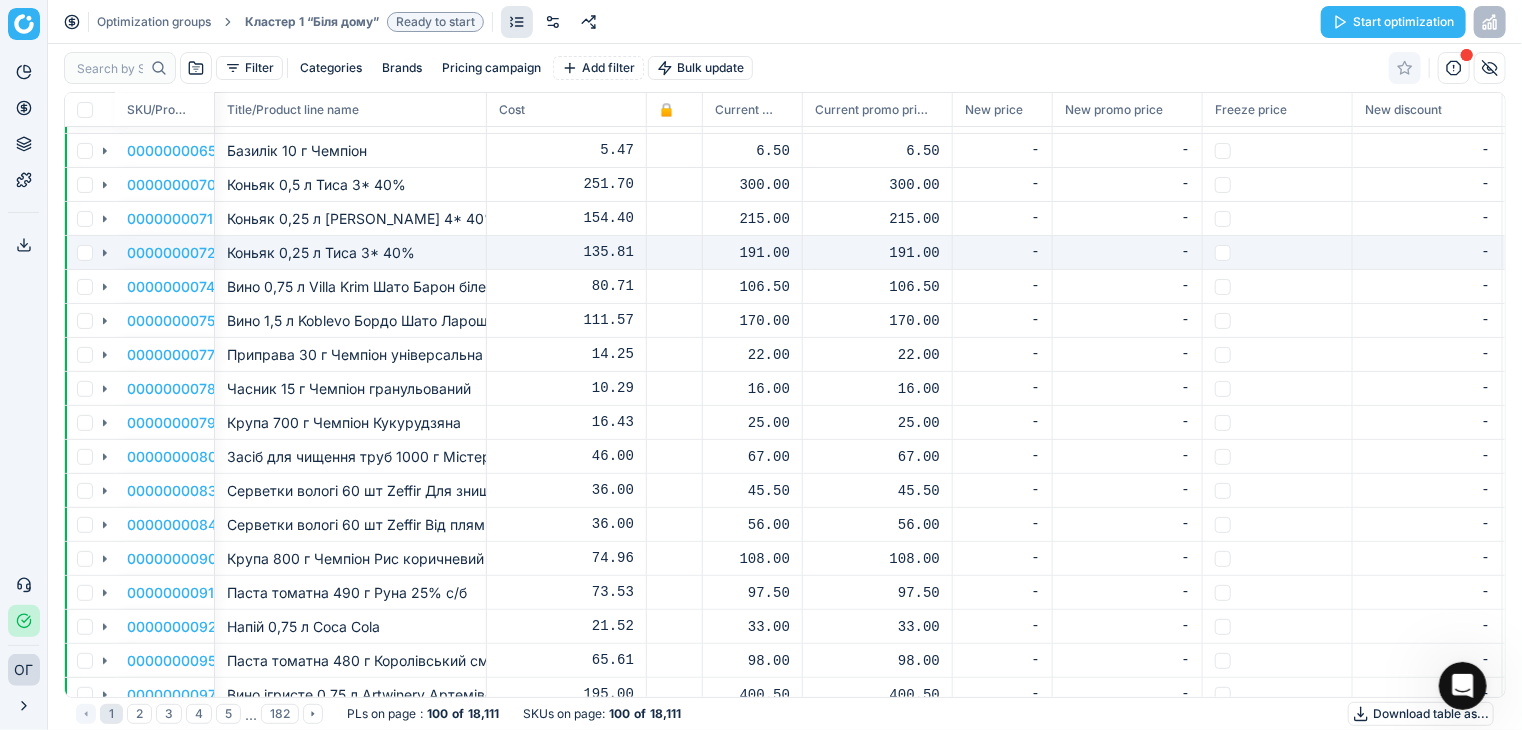 click on "Коньяк 0,25 л Тиса 3* 40%" at bounding box center [350, 252] 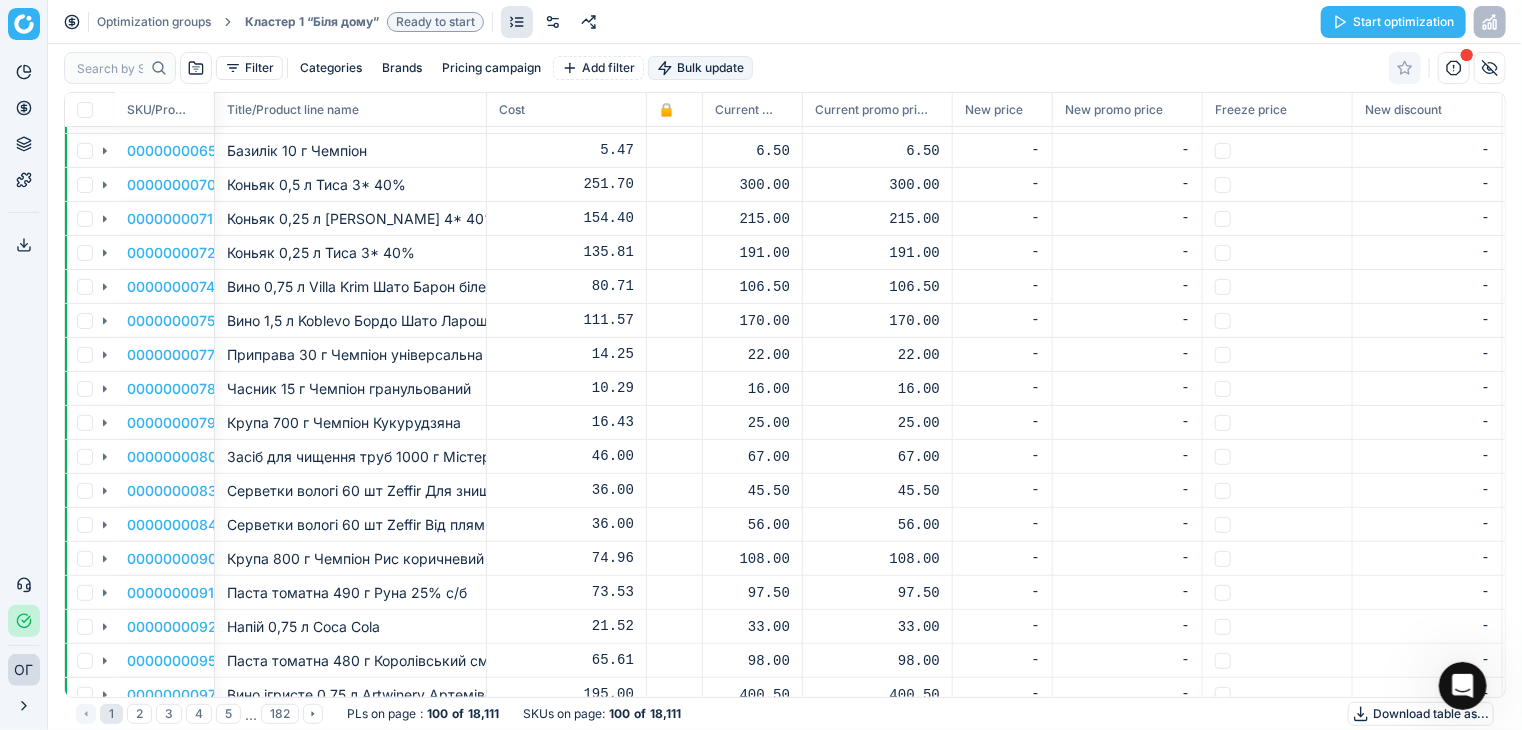 click on "Bulk update" at bounding box center [700, 68] 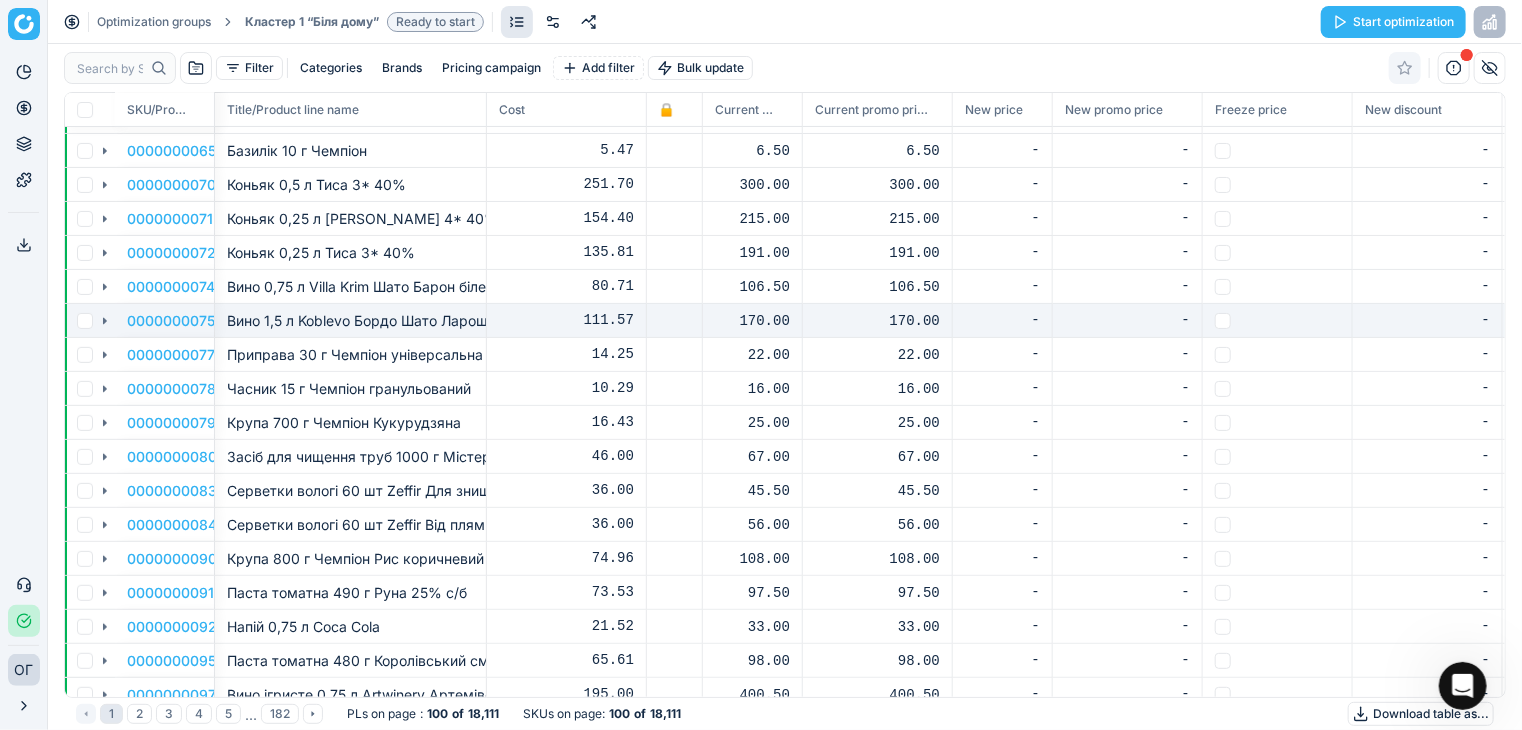 click on "Вино 1,5 л Koblevo Бордо Шато Ларош черв н/сол" at bounding box center [351, 321] 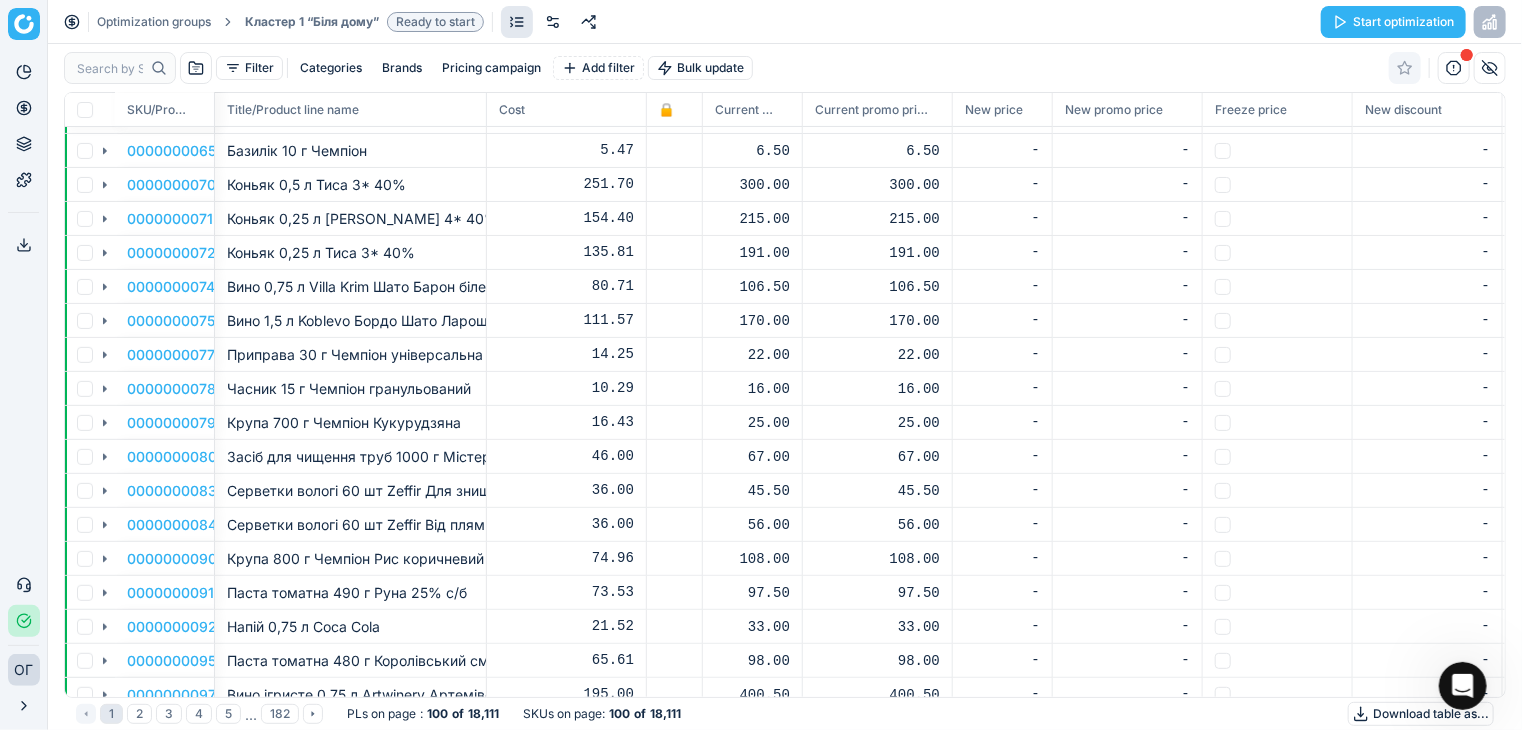 click on "Кластер 1 “Біля дому”" at bounding box center [312, 22] 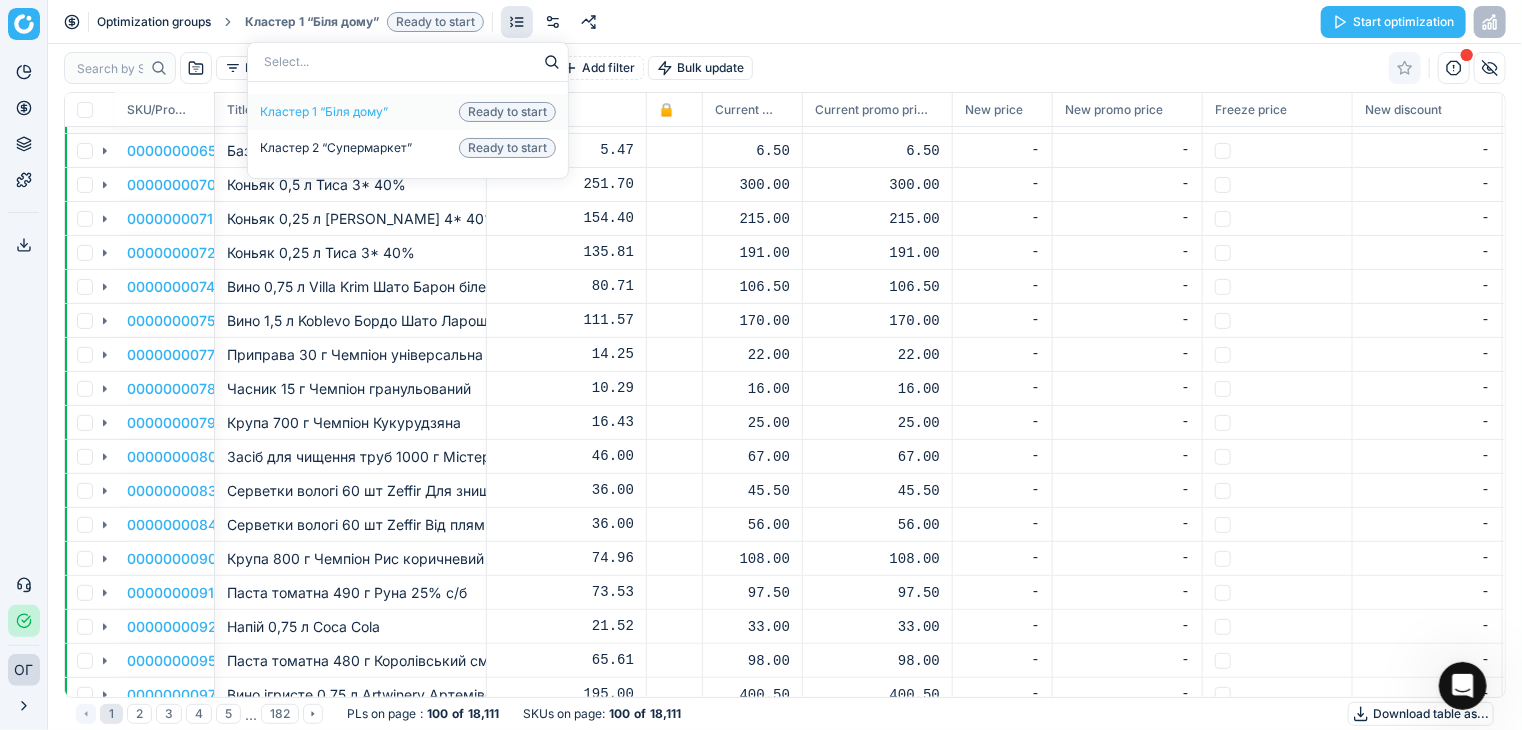 click on "Optimization groups" at bounding box center (154, 22) 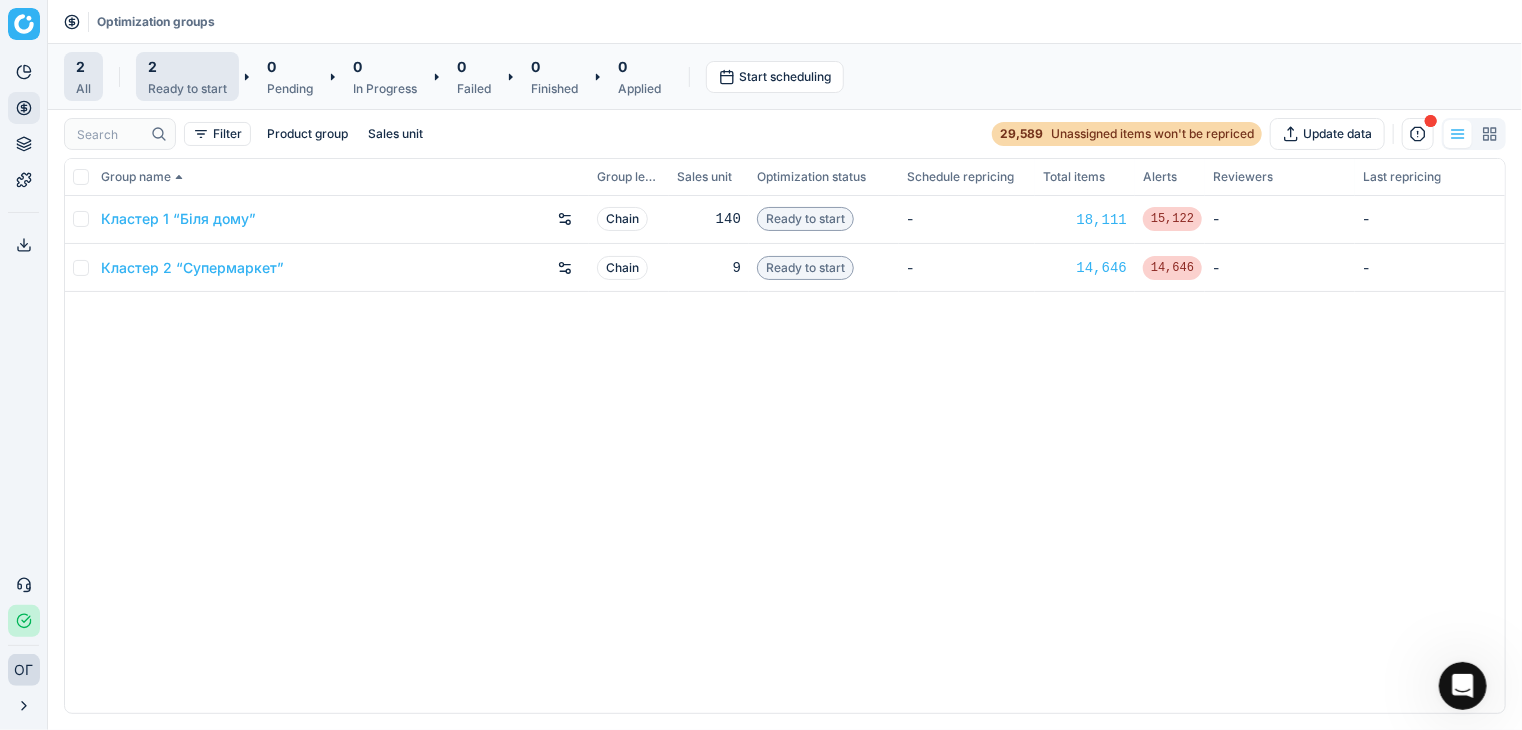 click on "Ready to start" at bounding box center (187, 89) 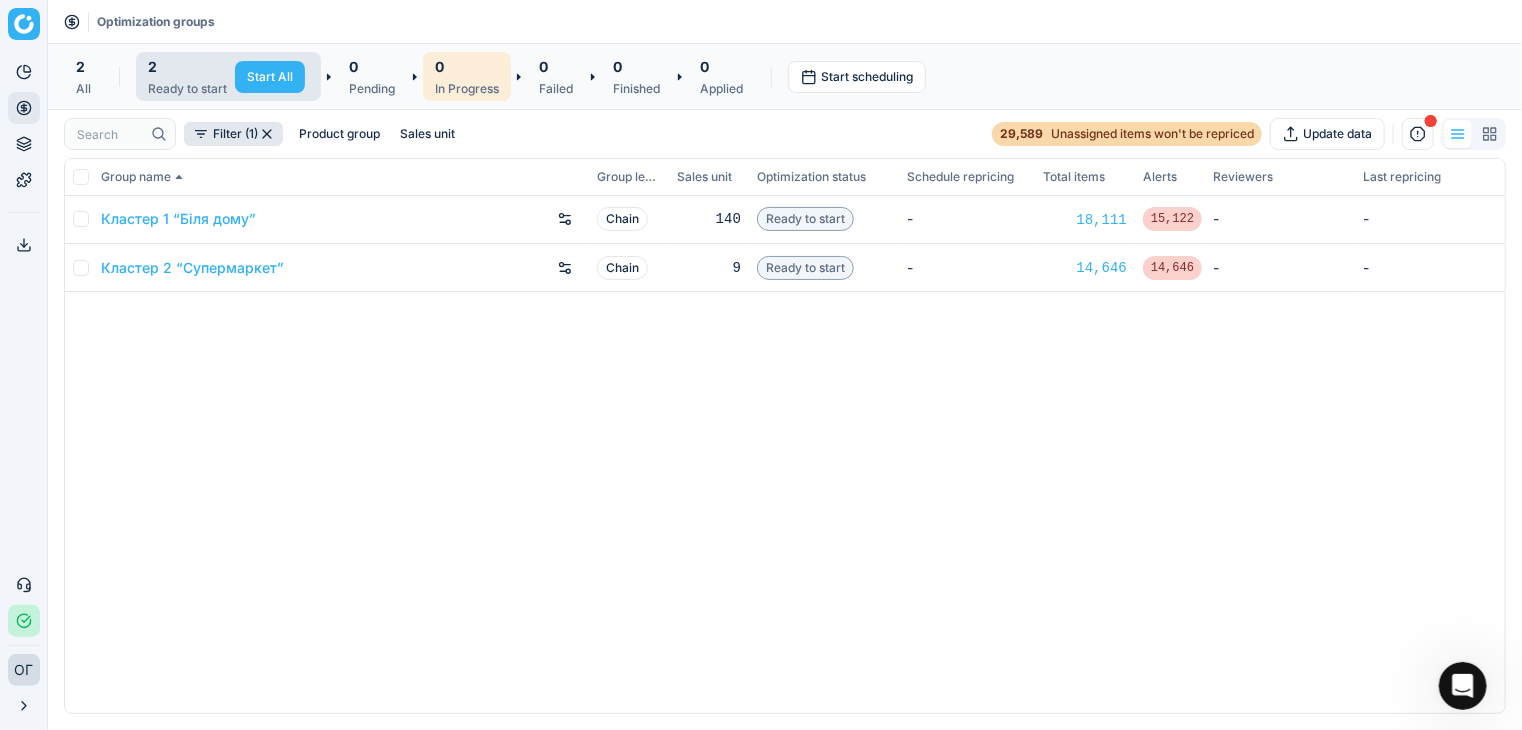 drag, startPoint x: 370, startPoint y: 85, endPoint x: 375, endPoint y: 97, distance: 13 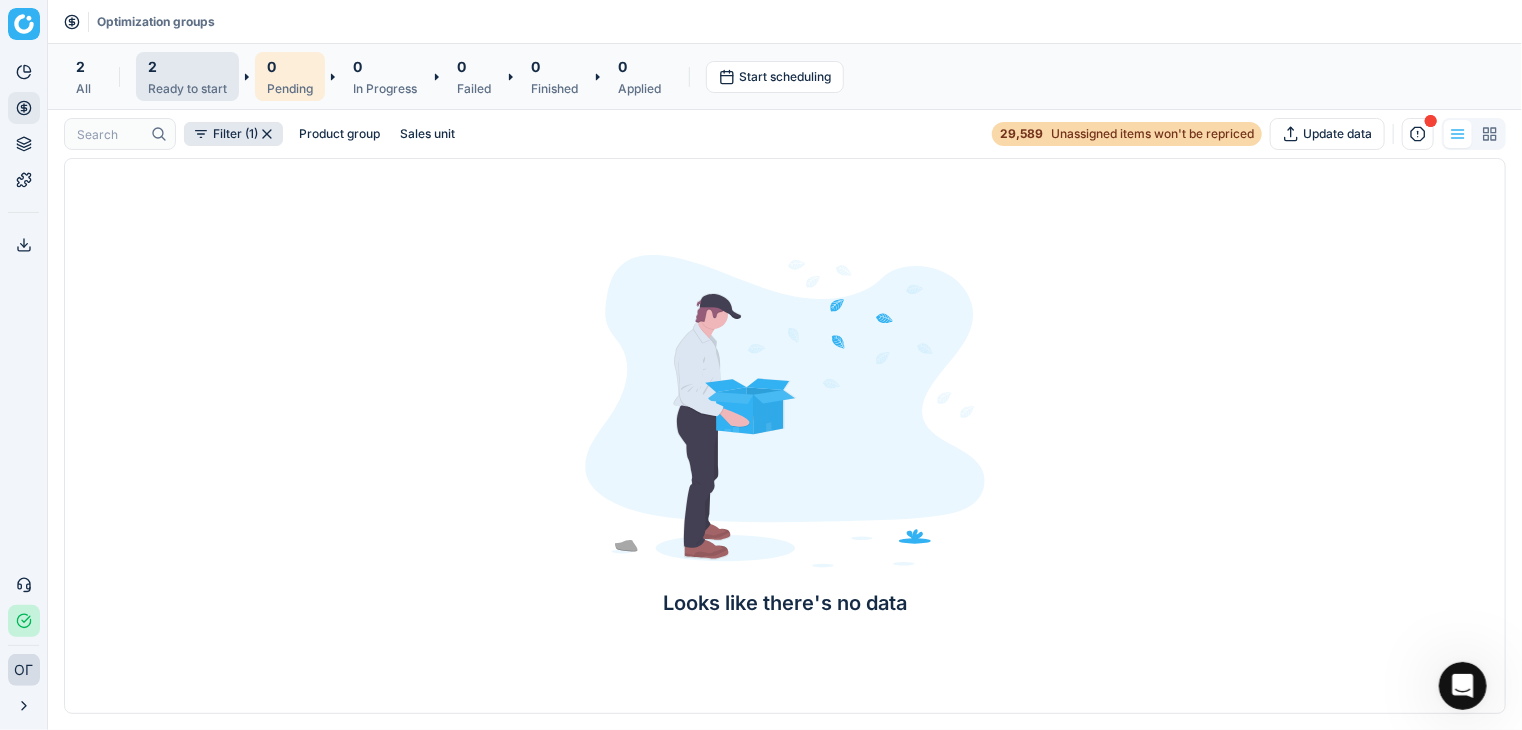 click on "2 Ready to start" at bounding box center (187, 76) 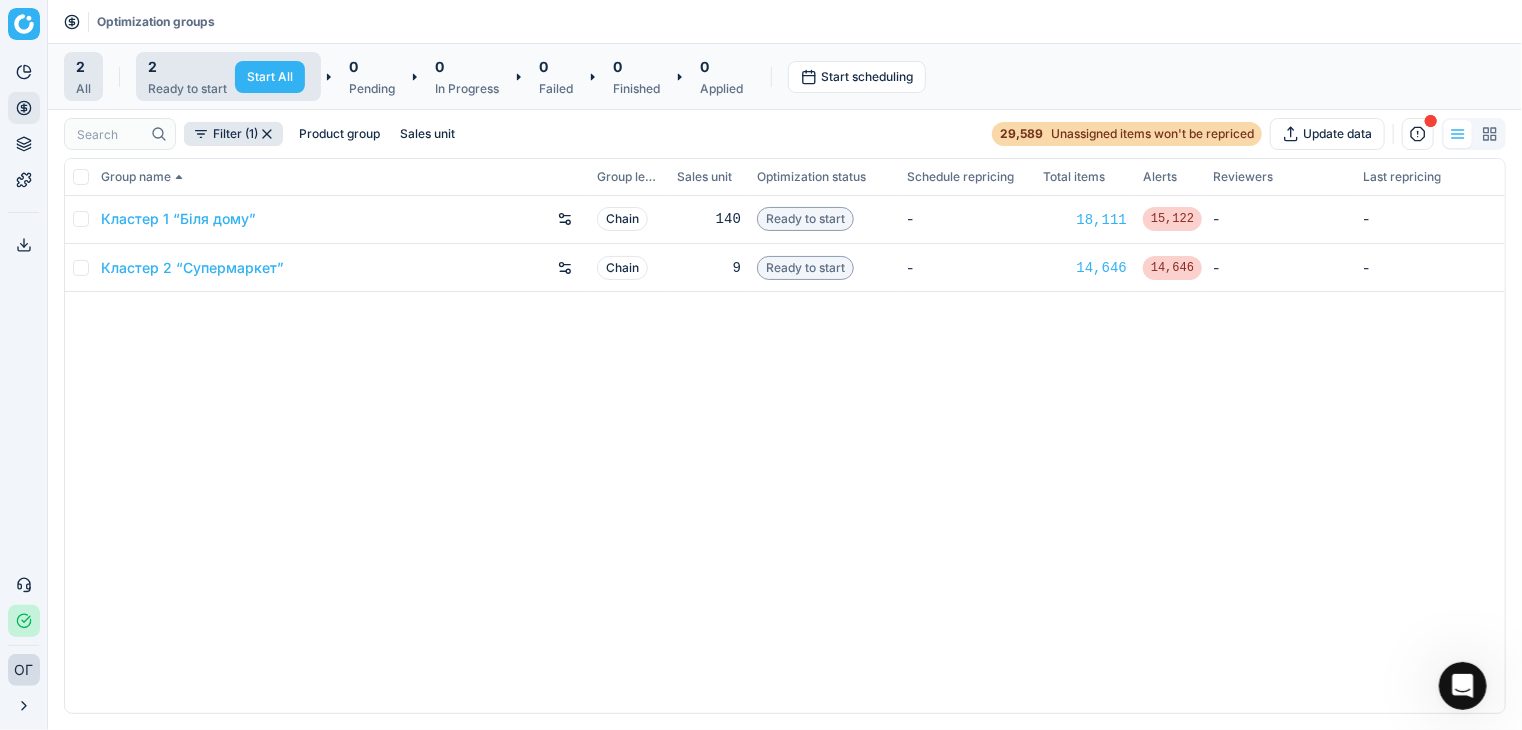 click on "All" at bounding box center (83, 89) 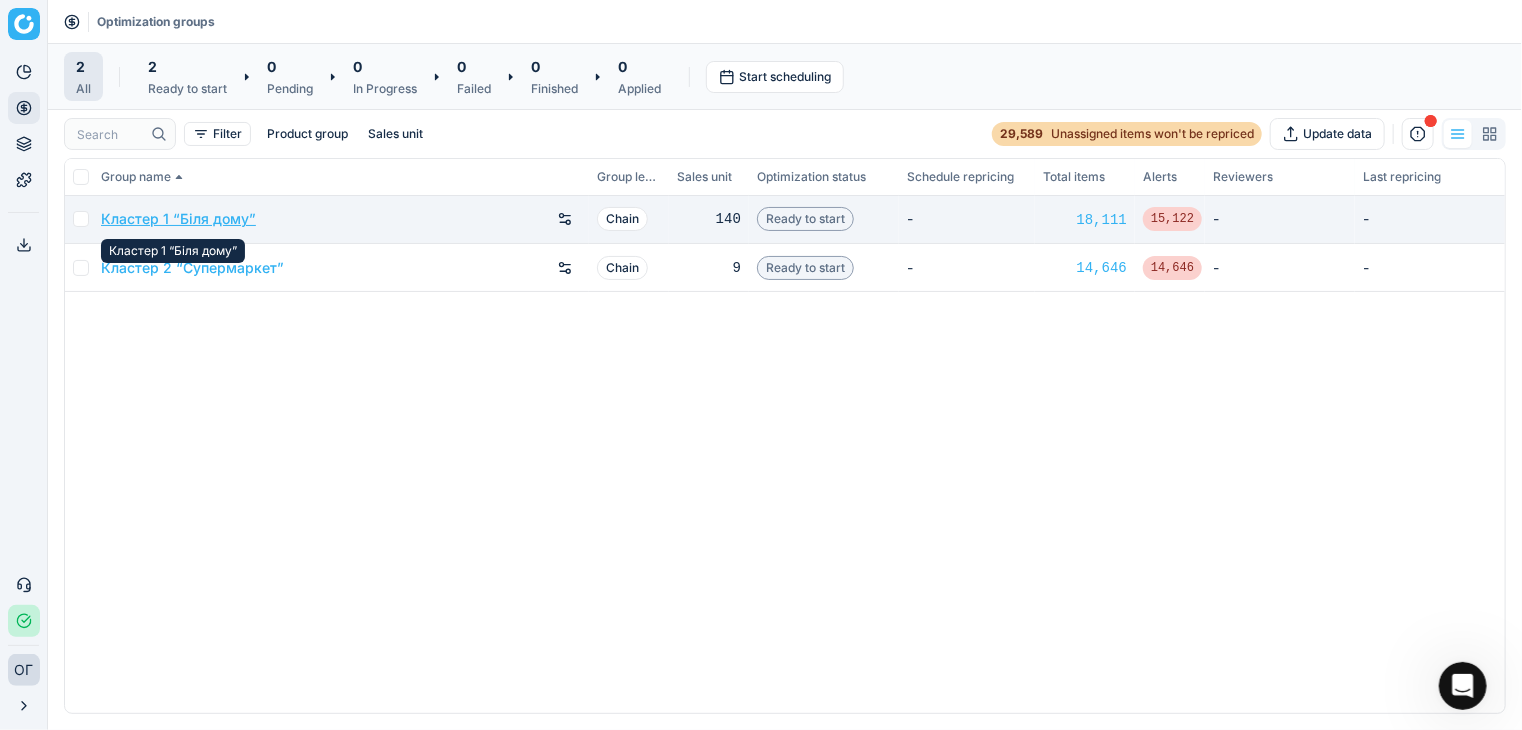 click on "Кластер 1 “Біля дому”" at bounding box center [178, 219] 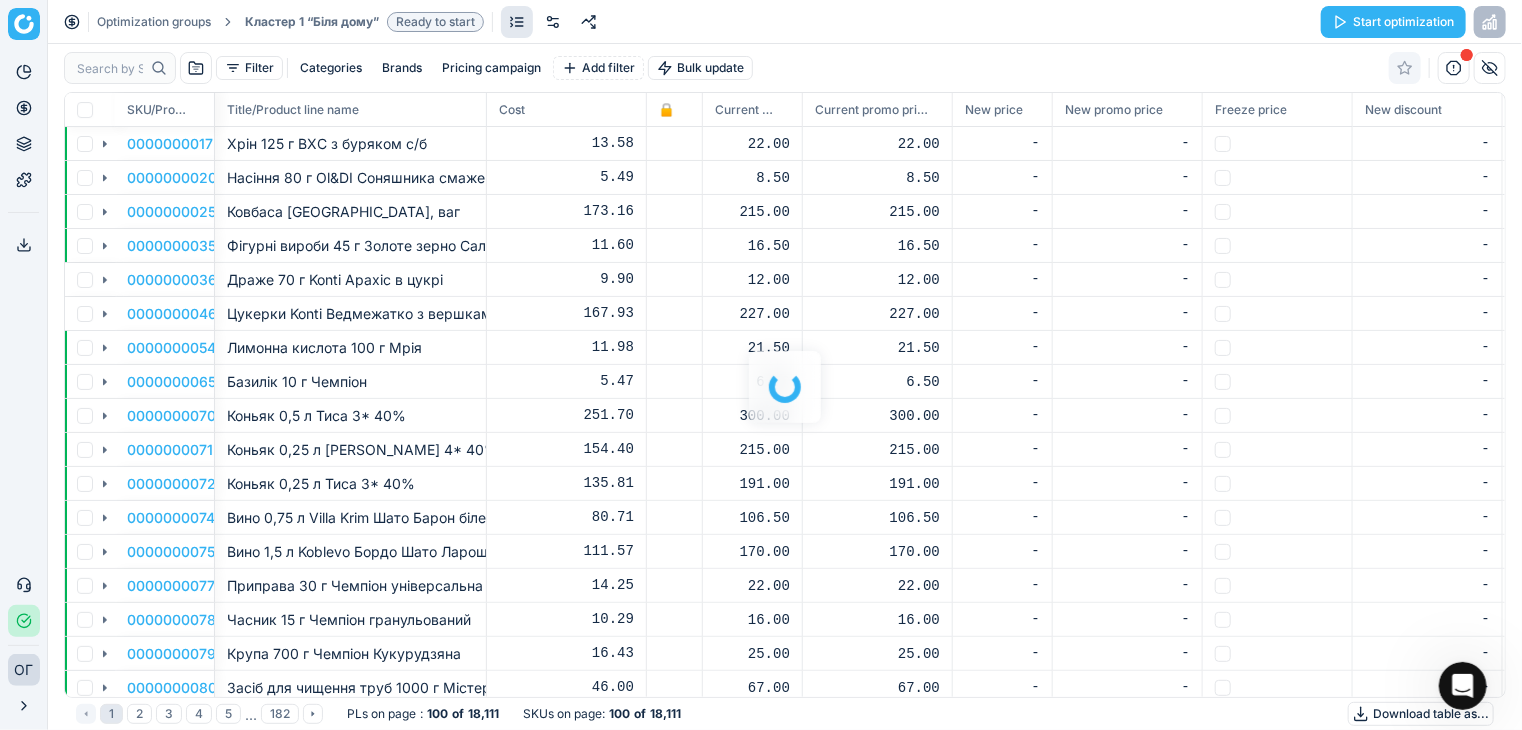scroll, scrollTop: 2, scrollLeft: 2, axis: both 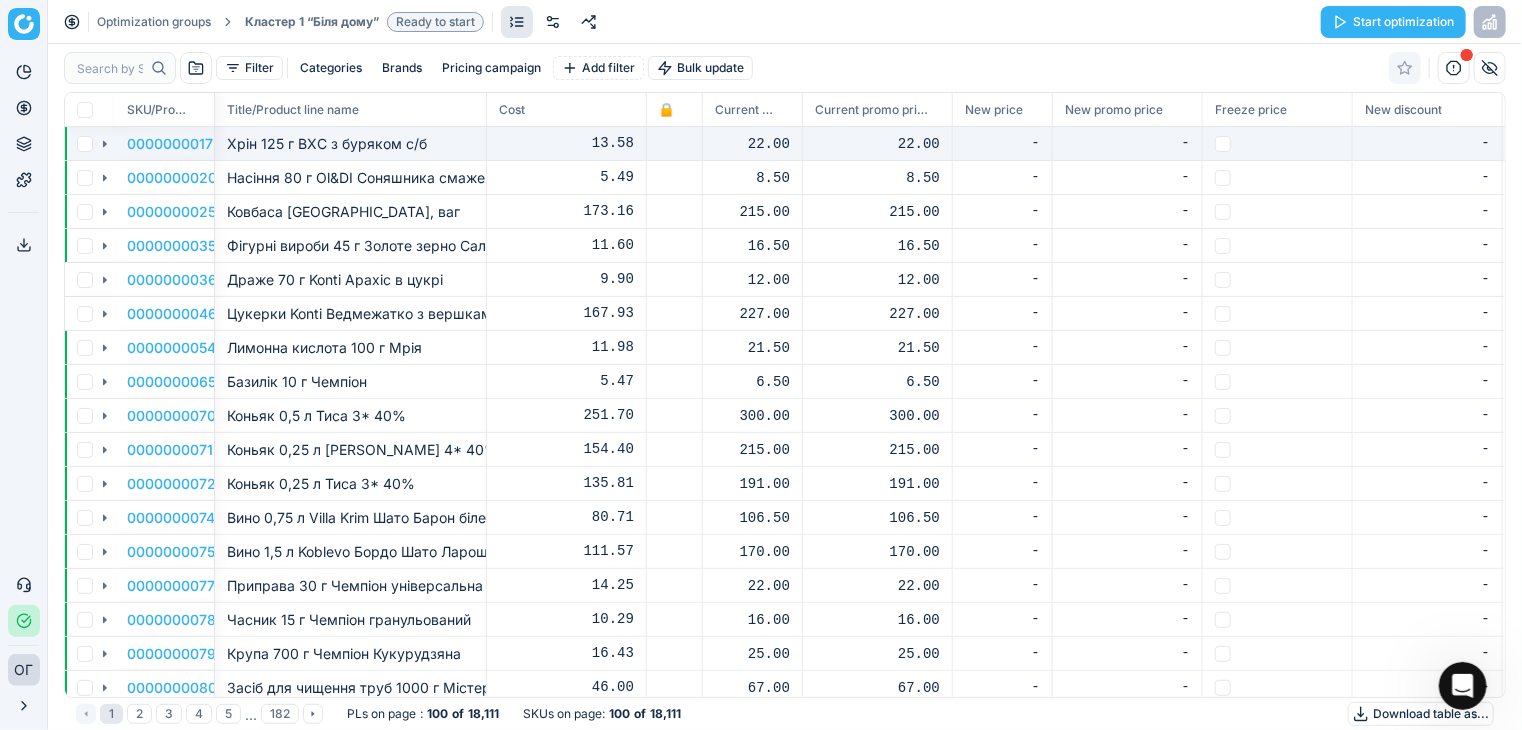 click on "-" at bounding box center [1002, 143] 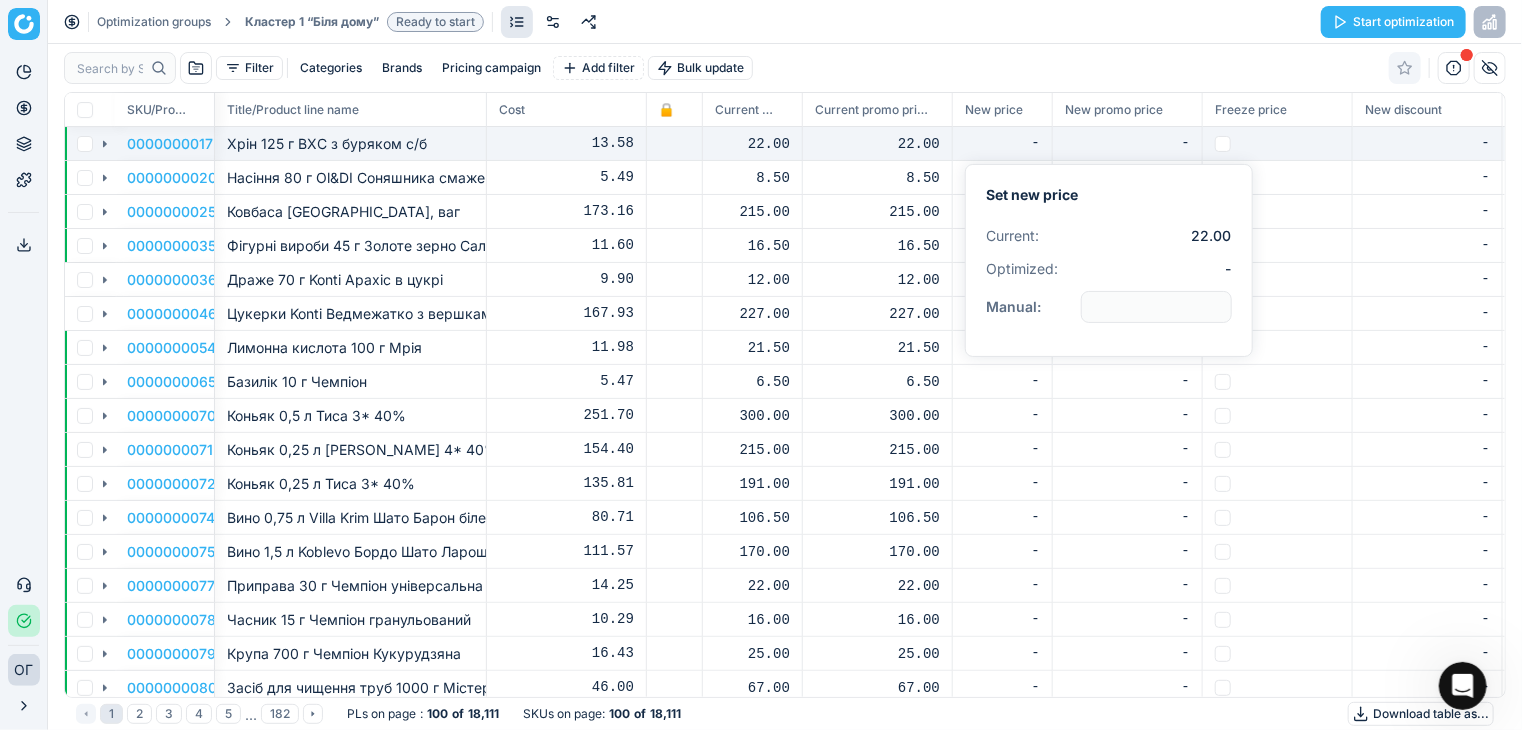 click on "-" at bounding box center (1127, 143) 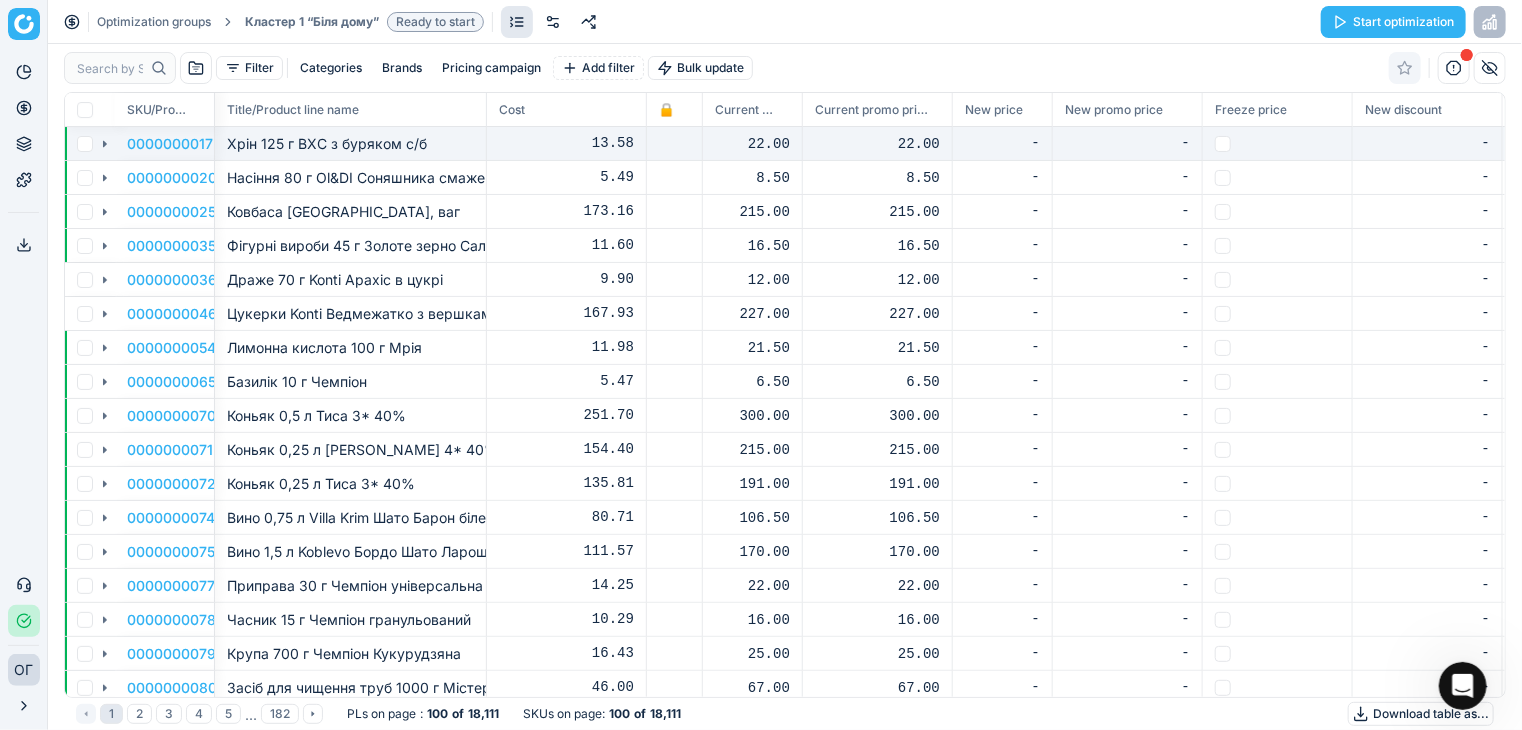 click at bounding box center (1278, 144) 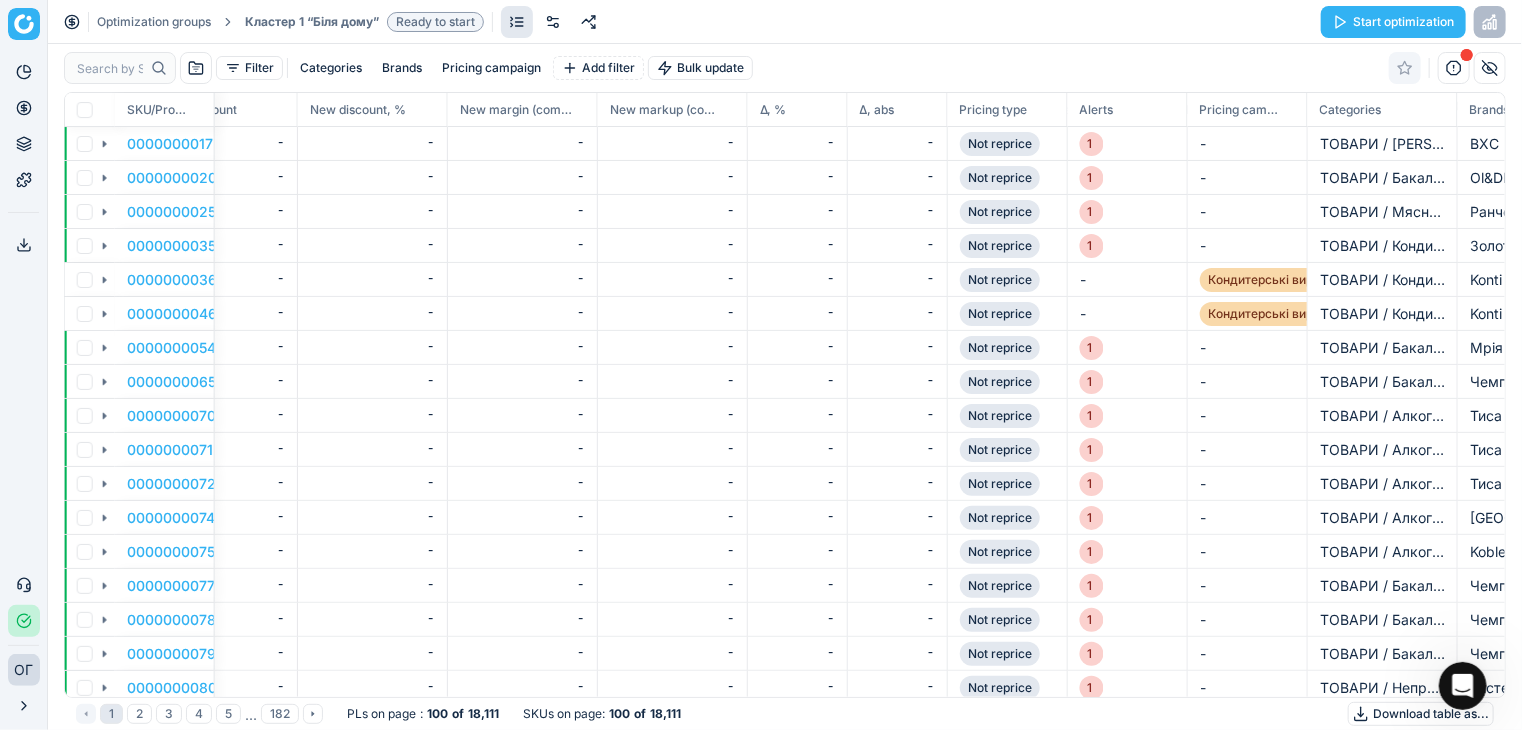 scroll, scrollTop: 0, scrollLeft: 1212, axis: horizontal 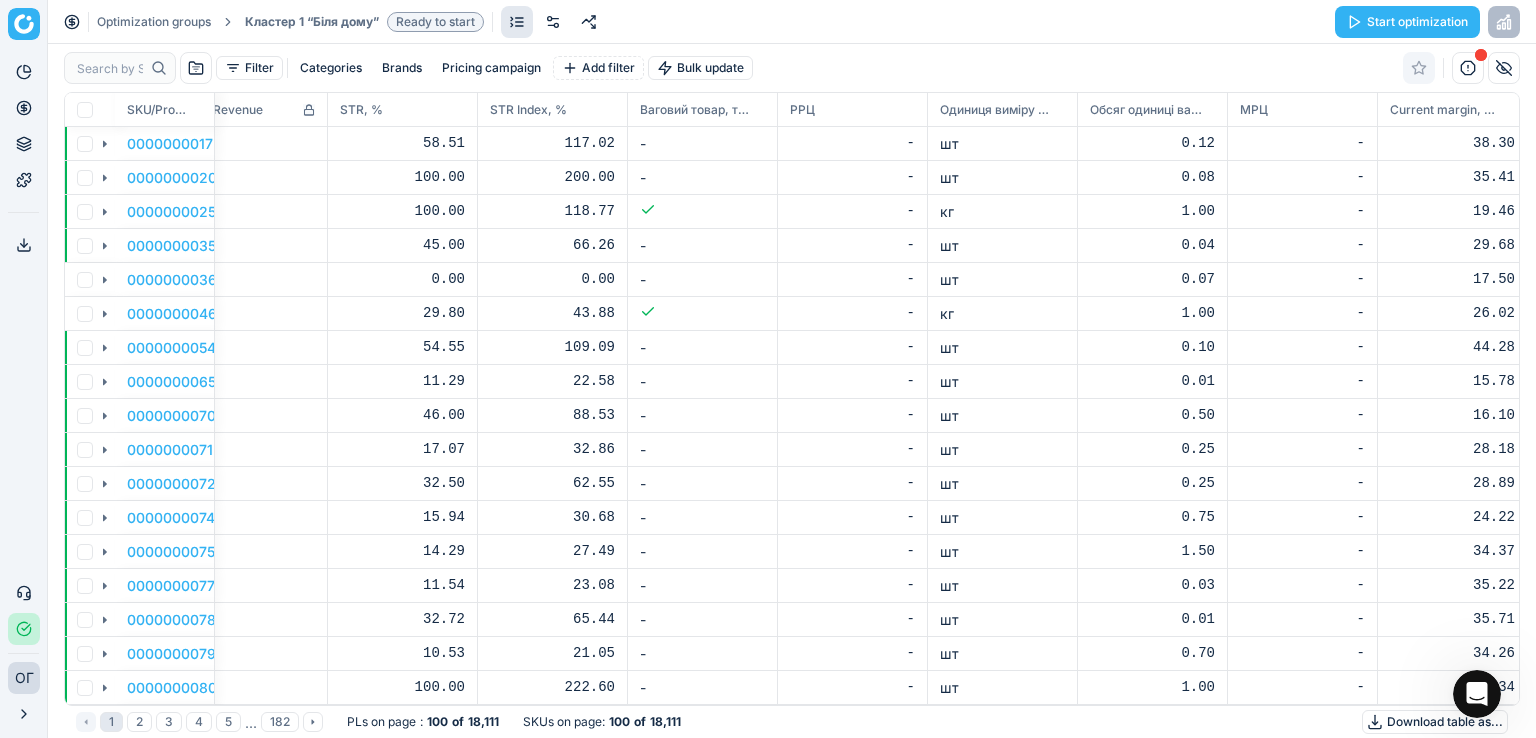 drag, startPoint x: 301, startPoint y: 101, endPoint x: 324, endPoint y: 92, distance: 24.698177 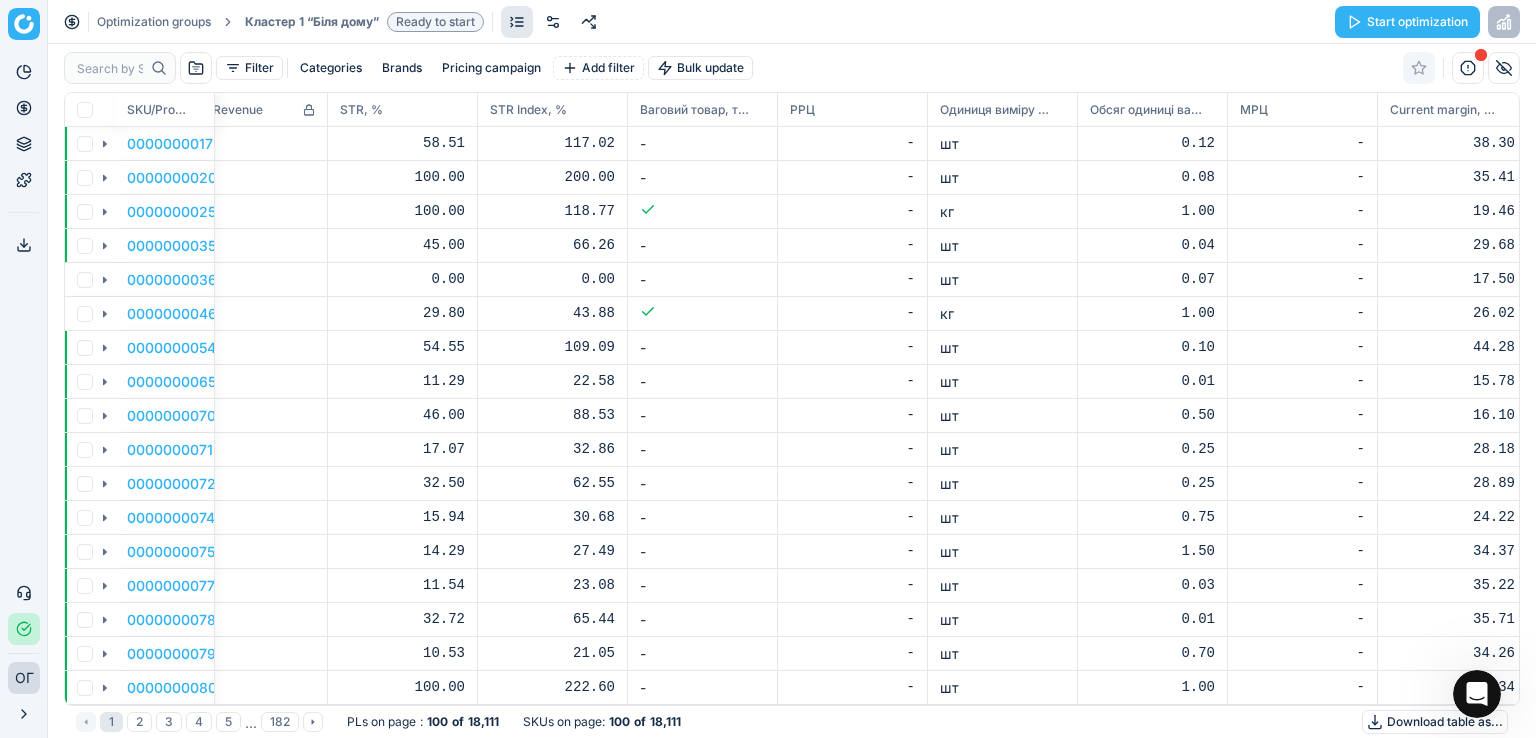 click at bounding box center (325, 109) 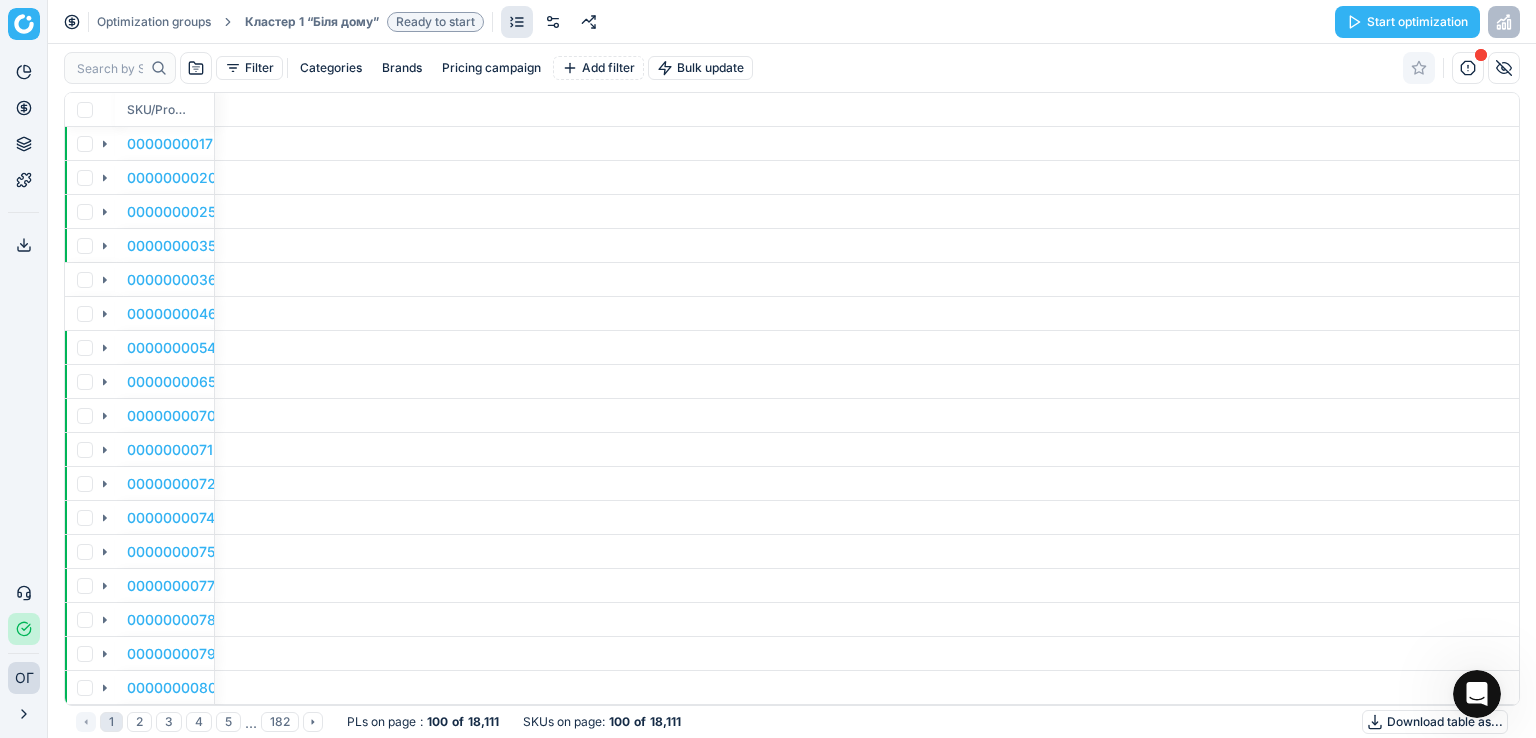 scroll, scrollTop: 0, scrollLeft: 0, axis: both 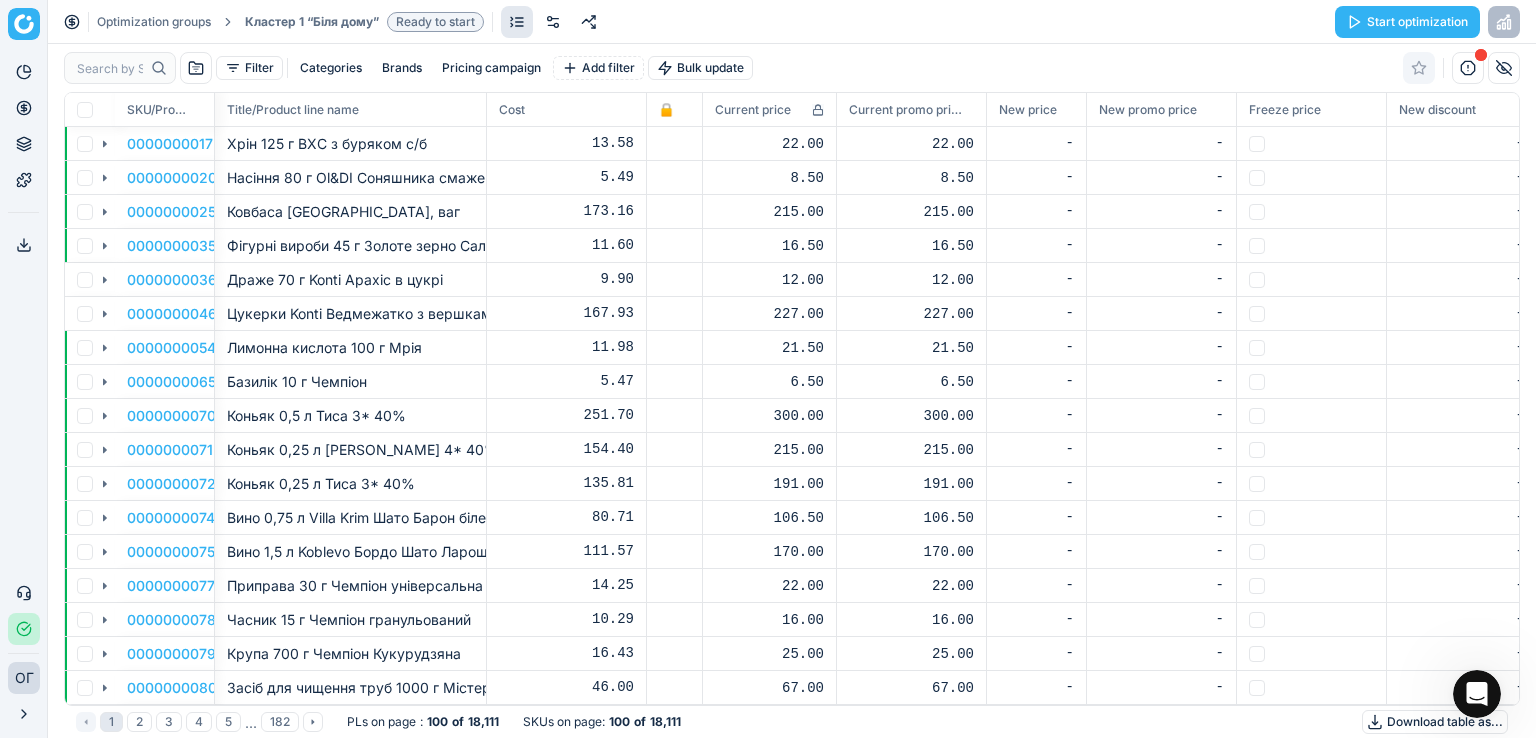 drag, startPoint x: 798, startPoint y: 102, endPoint x: 832, endPoint y: 104, distance: 34.058773 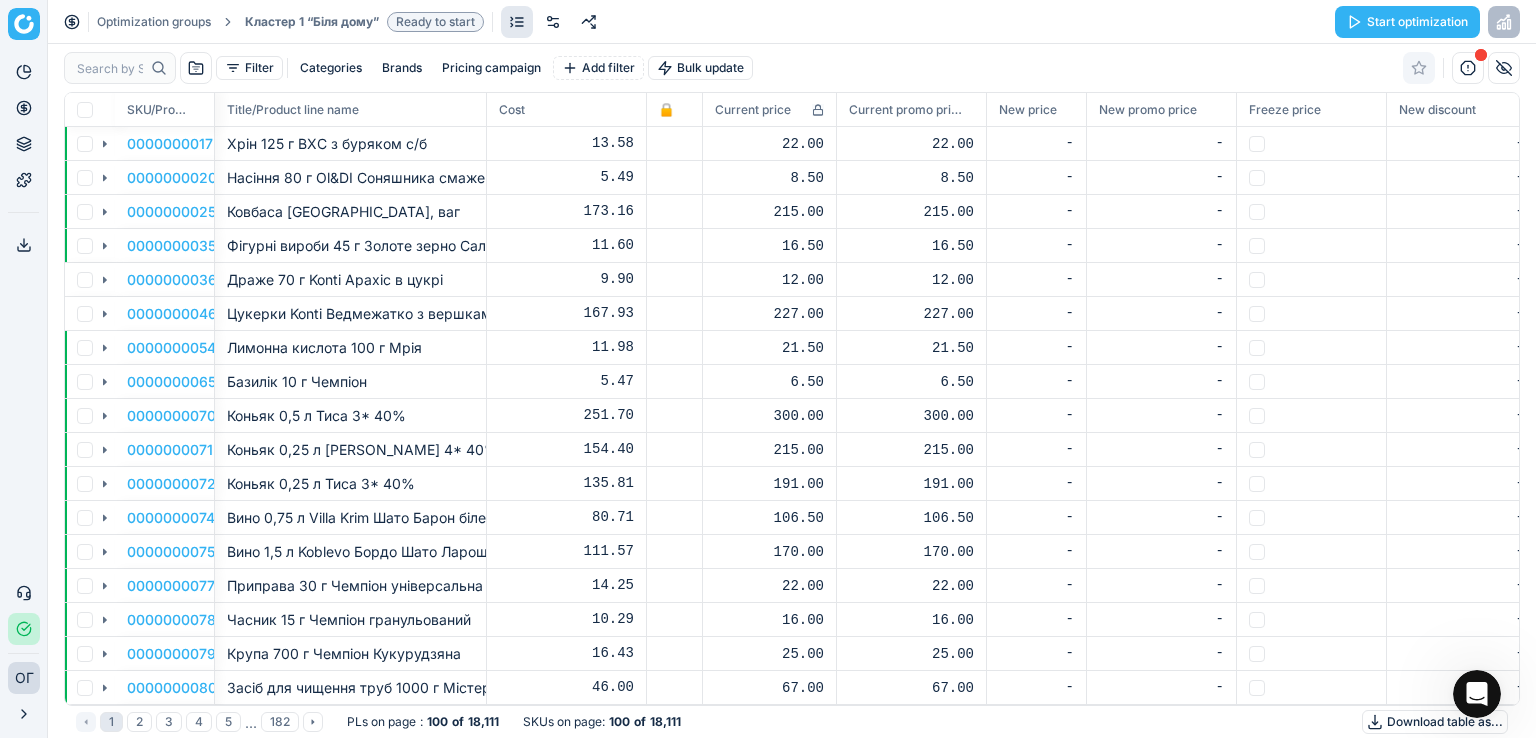 click at bounding box center [834, 109] 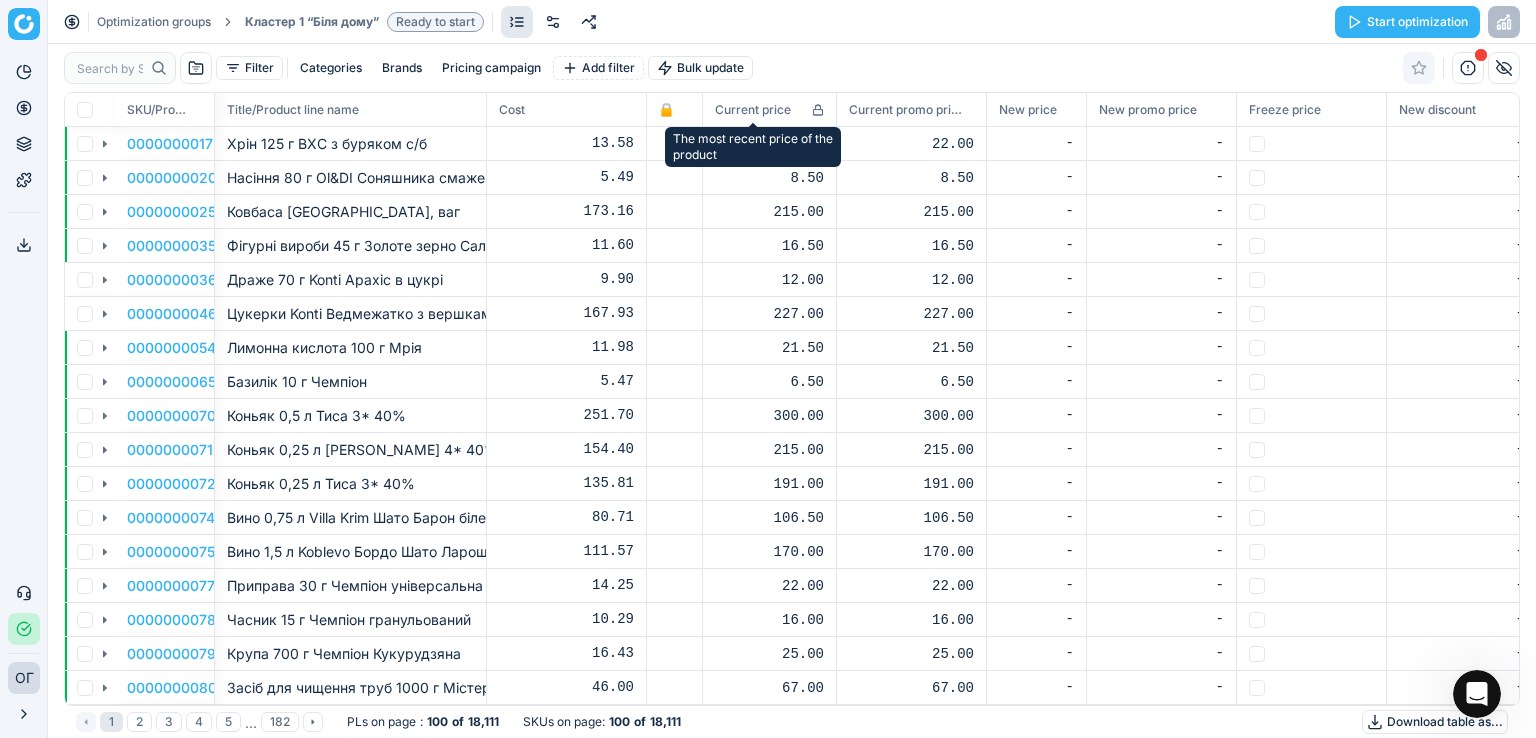 click on "Current price" at bounding box center (753, 110) 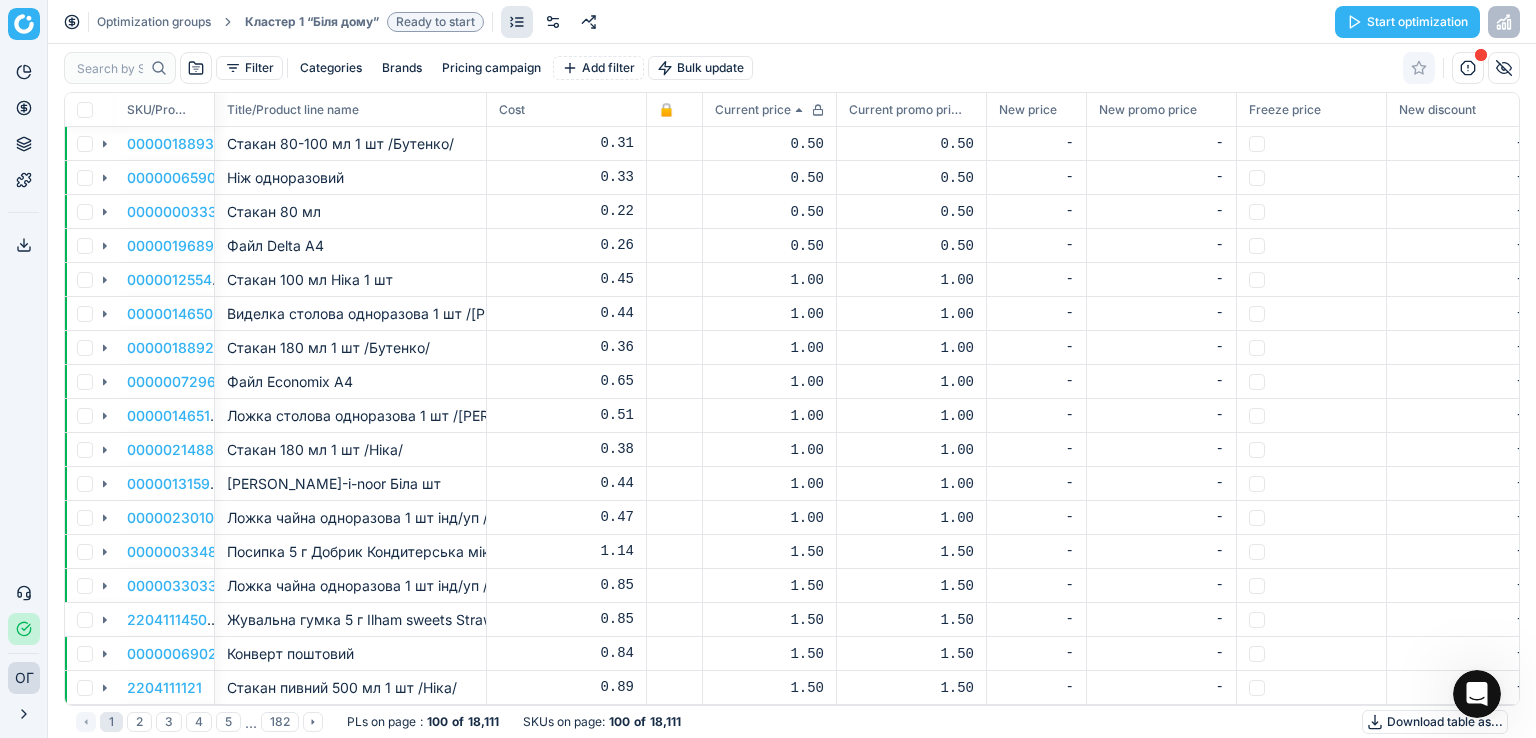 click on "Current price" at bounding box center [753, 110] 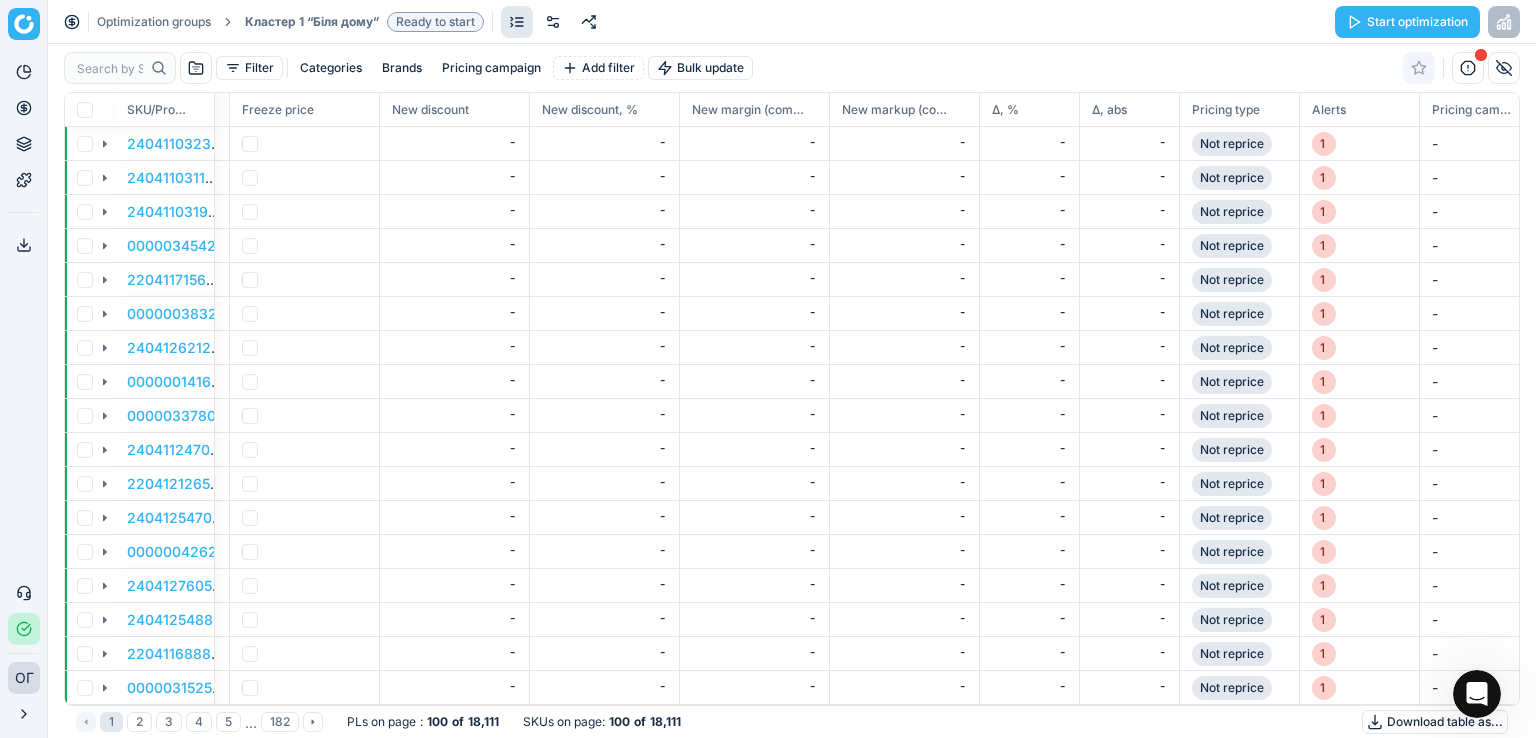 scroll, scrollTop: 0, scrollLeft: 1144, axis: horizontal 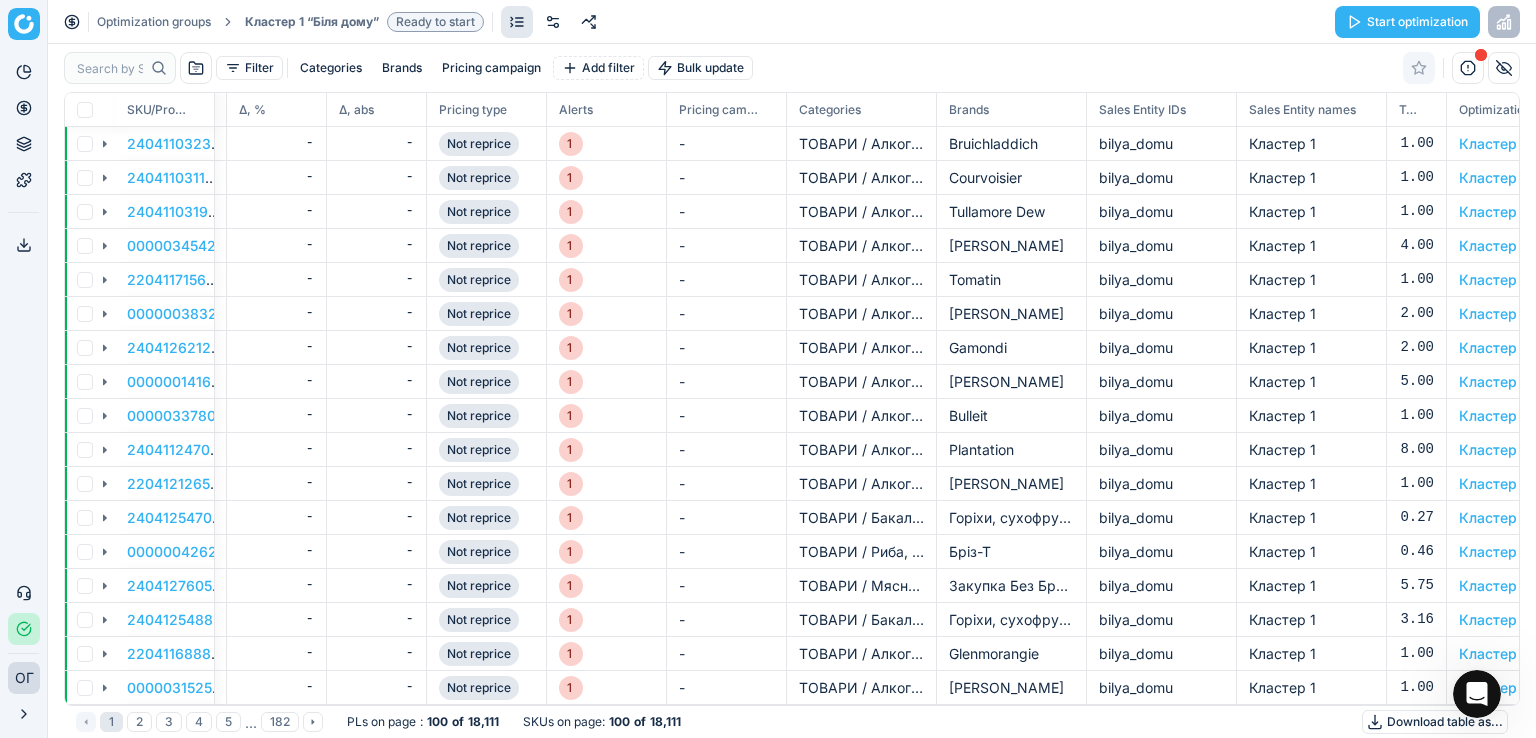 click on "Δ, %" at bounding box center (252, 110) 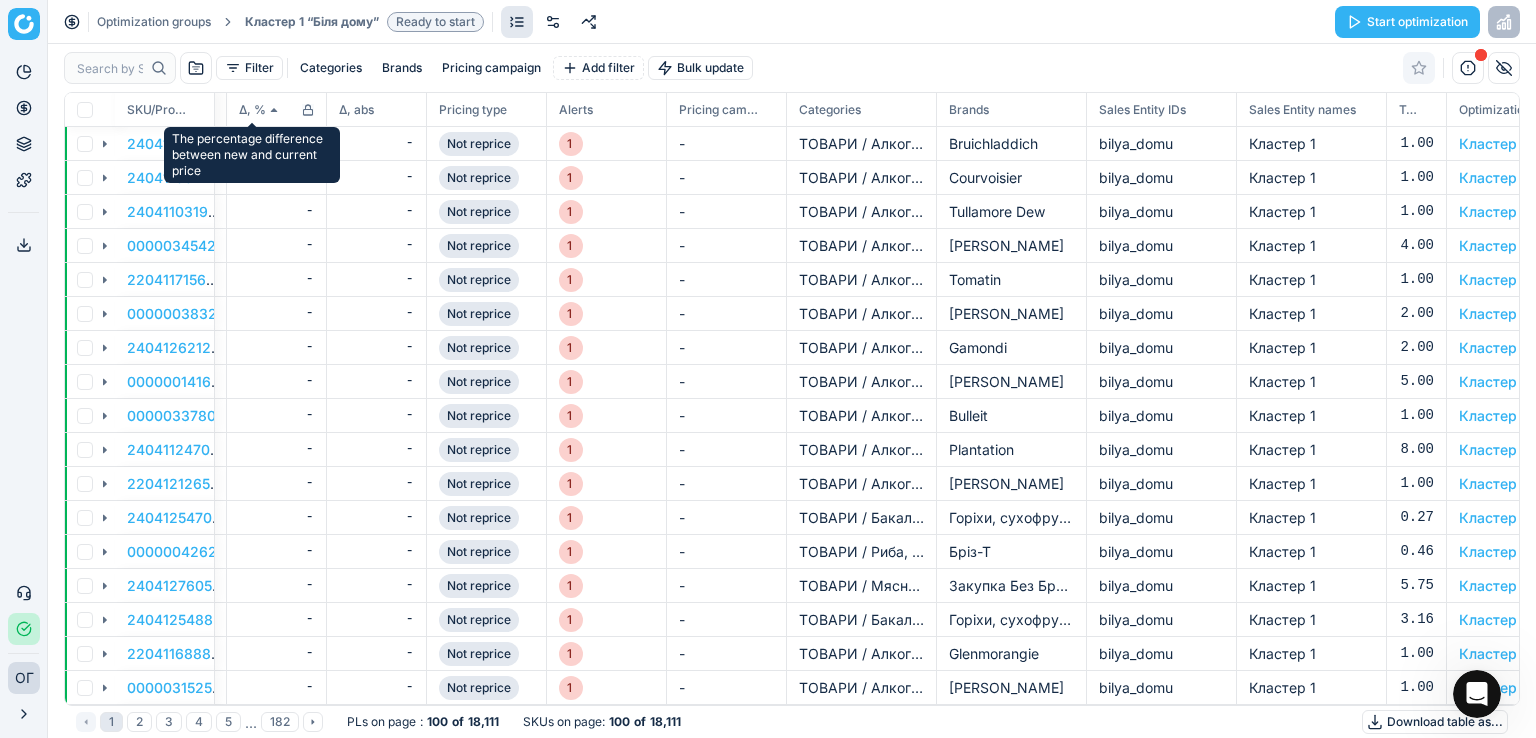 click on "Δ, %" at bounding box center [252, 110] 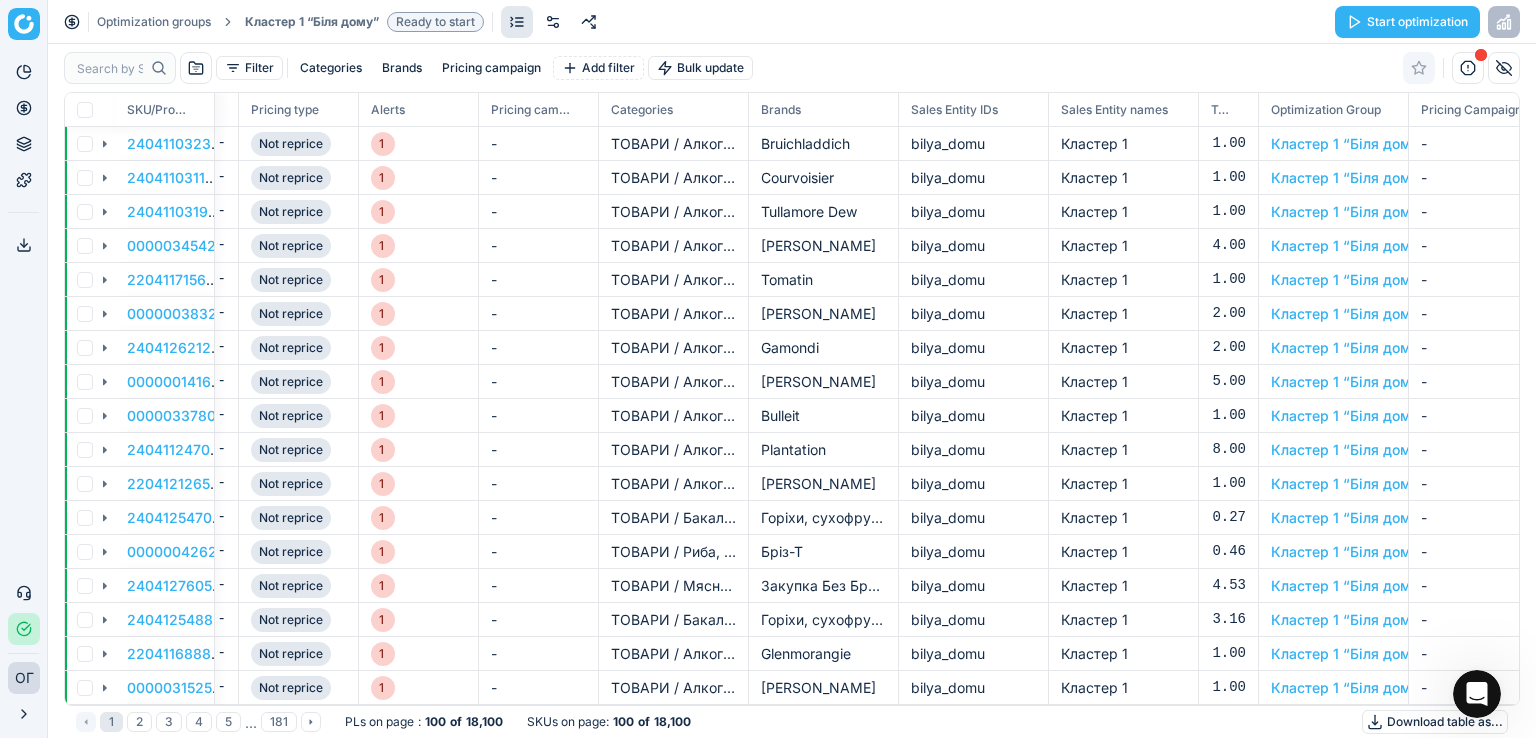 scroll, scrollTop: 0, scrollLeft: 1962, axis: horizontal 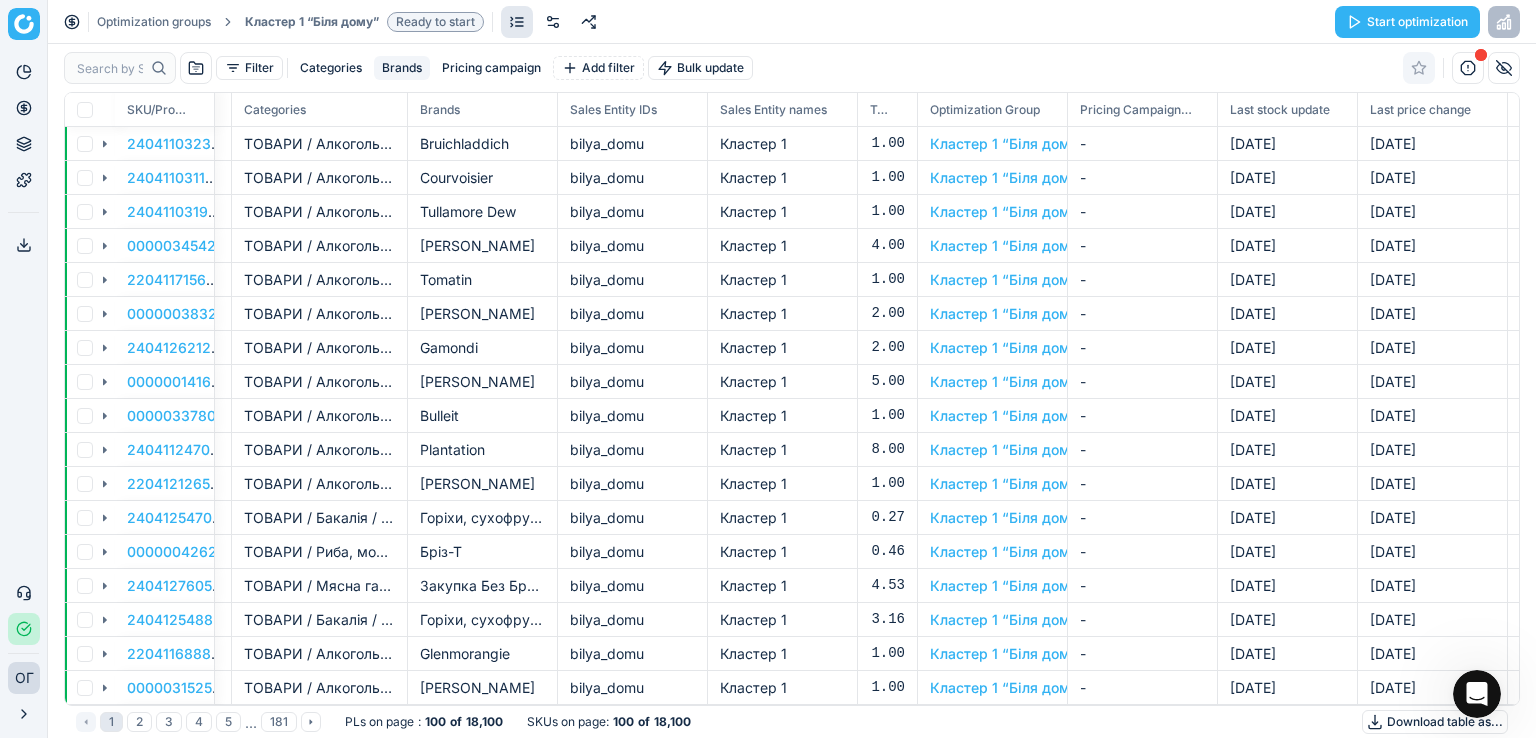 drag, startPoint x: 380, startPoint y: 107, endPoint x: 412, endPoint y: 63, distance: 54.405884 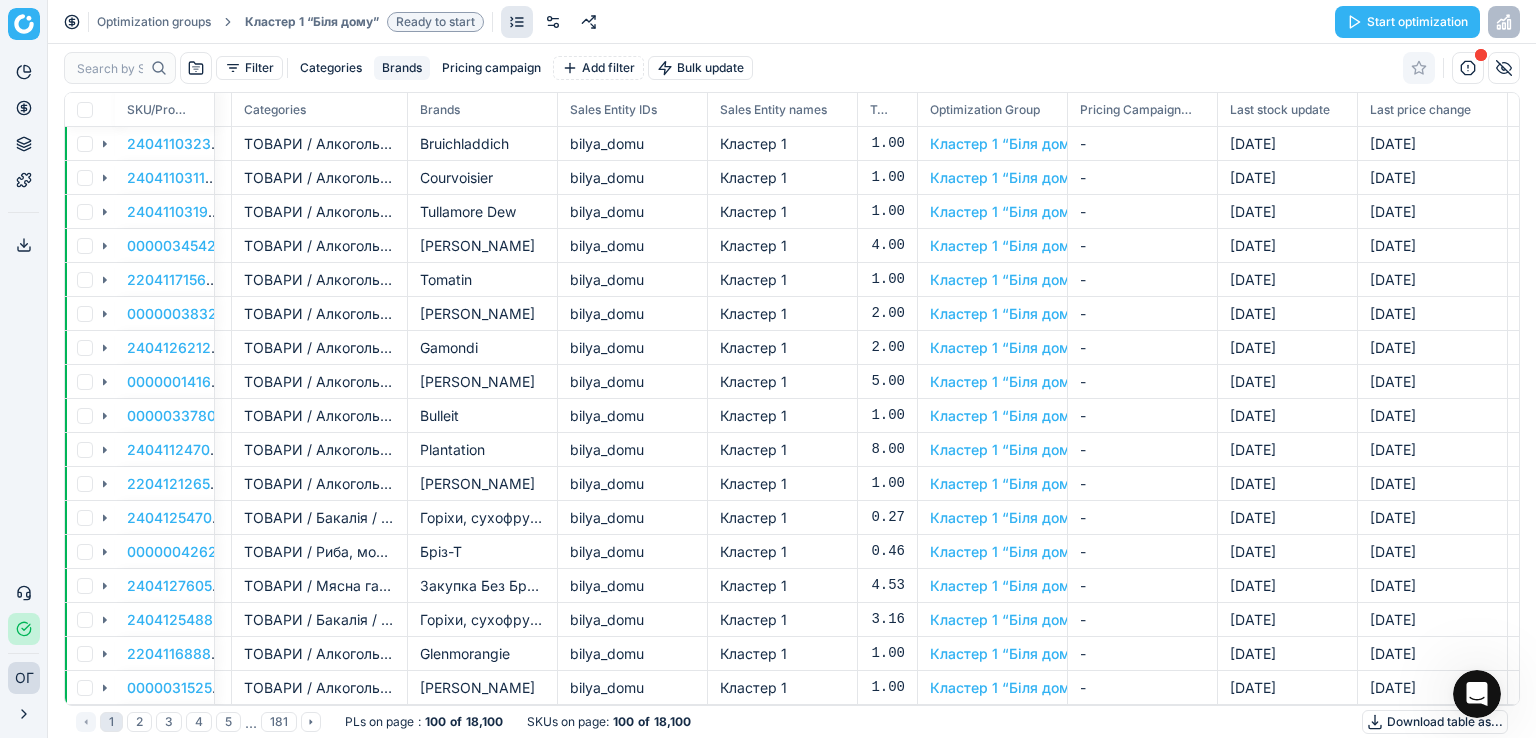 click on "Filter   Categories   Brands   Pricing campaign   Add filter Bulk update SKU/Product line ID Pricing type Alerts Pricing campaign Categories Brands Sales Entity IDs Sales Entity names Total stock quantity Optimization Group Pricing Campaign name Last stock update Last price change Is available Discount, % 2404110323 Not reprice 1 - ТОВАРИ / Алкогольні напої / Елітні напої / Елітні напої_OTHER_LEV_4 / Елітні напої_OTHER_LEV_4_LEV_5 Bruichladdich bilya_domu Кластер 1 1.00 Кластер 1 “Біля дому” - [DATE] [DATE] 0.00 2404110311 Not reprice 1 - ТОВАРИ / Алкогольні напої / Коньяк, бренді, дівін / Коньяк, бренді, дівін_OTHER_LEV_4 / Коньяк, бренді, дівін_OTHER_LEV_4_LEV_5 Courvoisier  bilya_domu Кластер 1 1.00 Кластер 1 “Біля дому” - [DATE] [DATE] 0.00 2404110319 Not reprice 1 - Tullamore Dew bilya_domu Кластер 1 1.00" at bounding box center [792, 391] 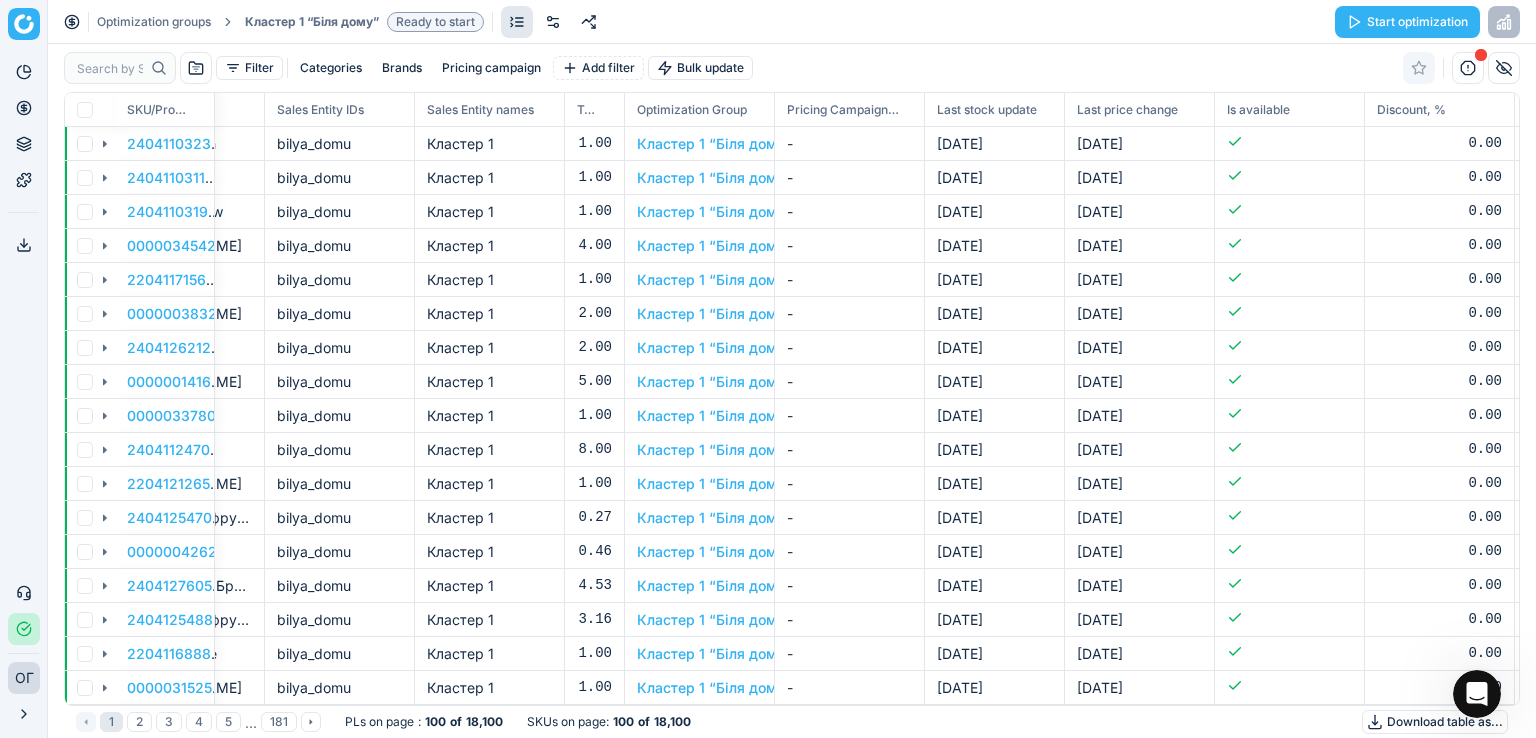 scroll, scrollTop: 0, scrollLeft: 2621, axis: horizontal 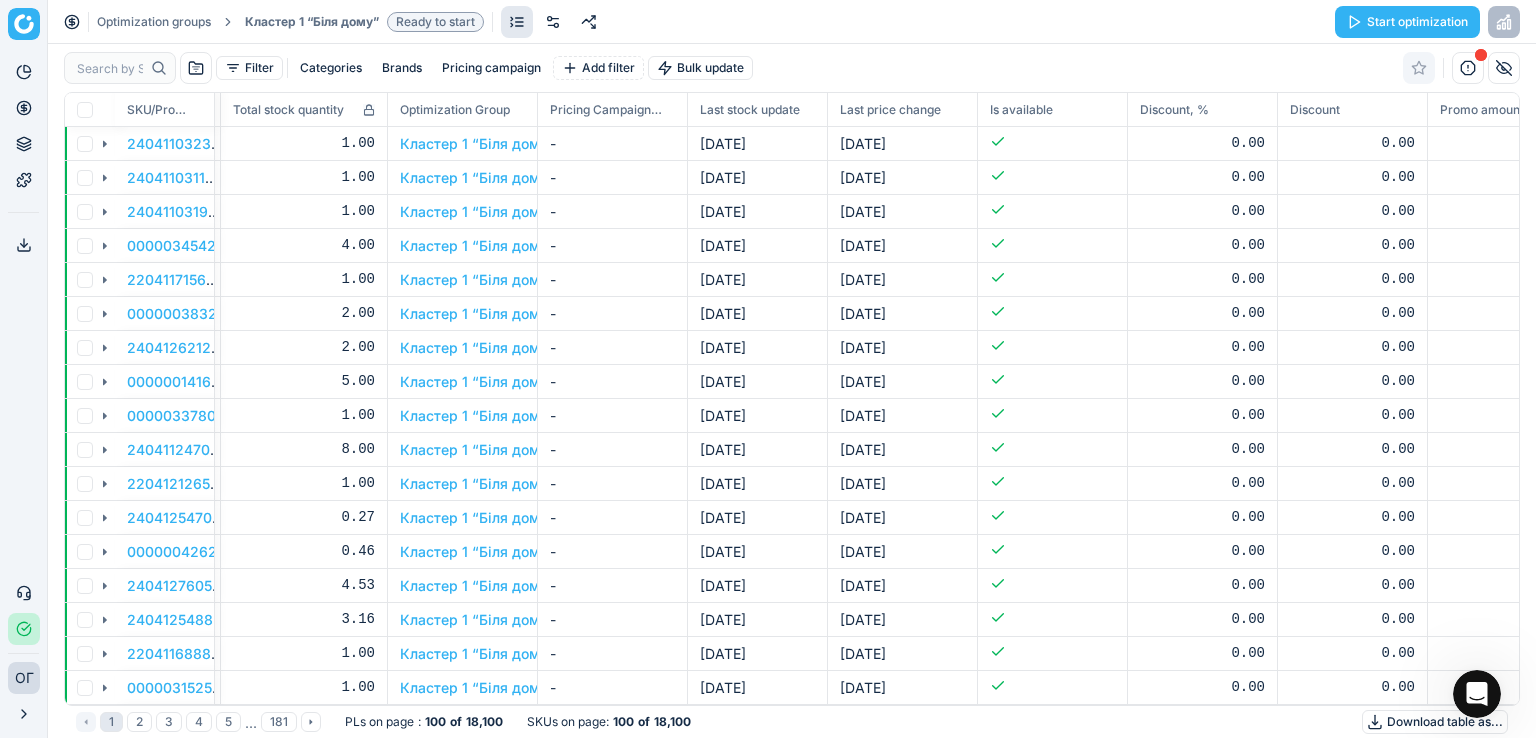 drag, startPoint x: 278, startPoint y: 105, endPoint x: 385, endPoint y: 105, distance: 107 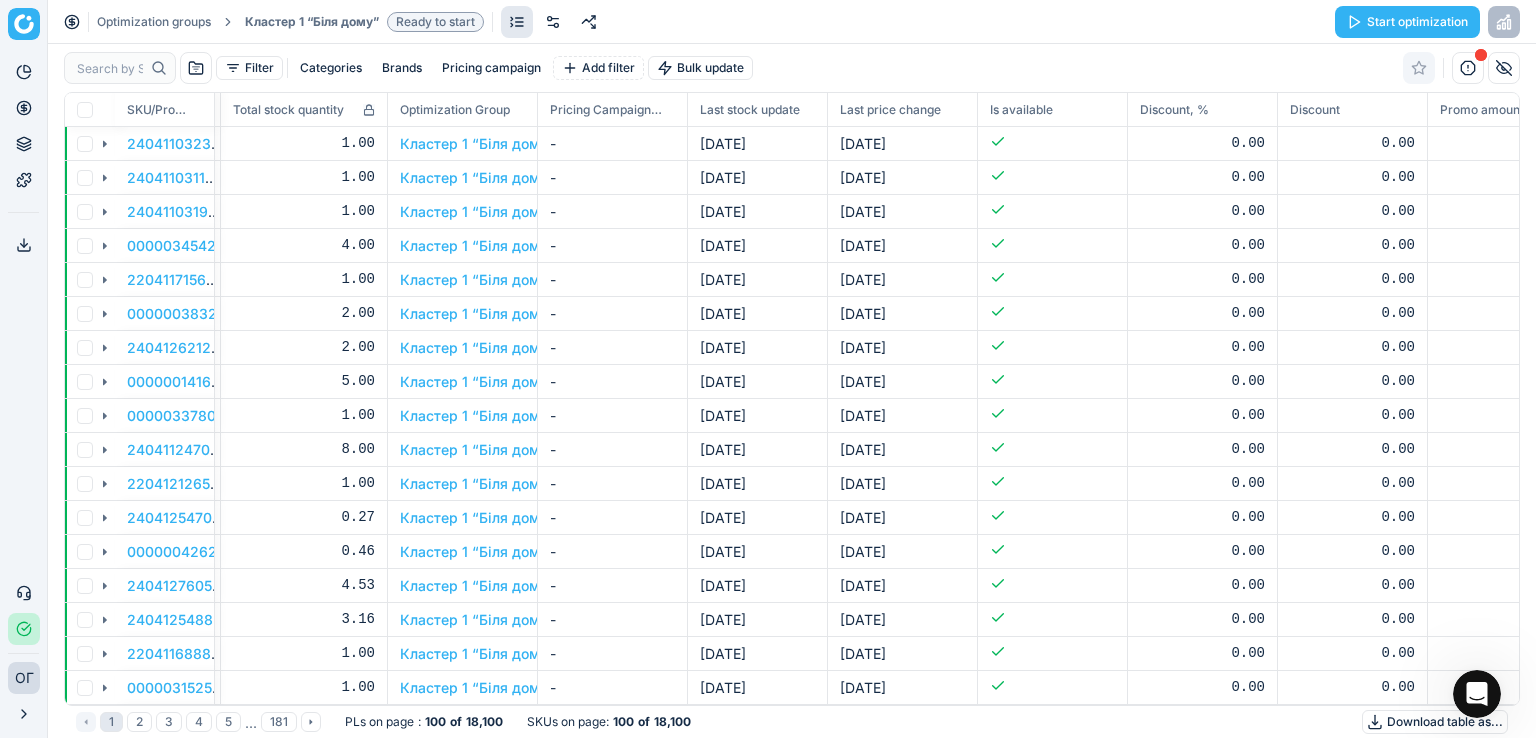 click at bounding box center [385, 109] 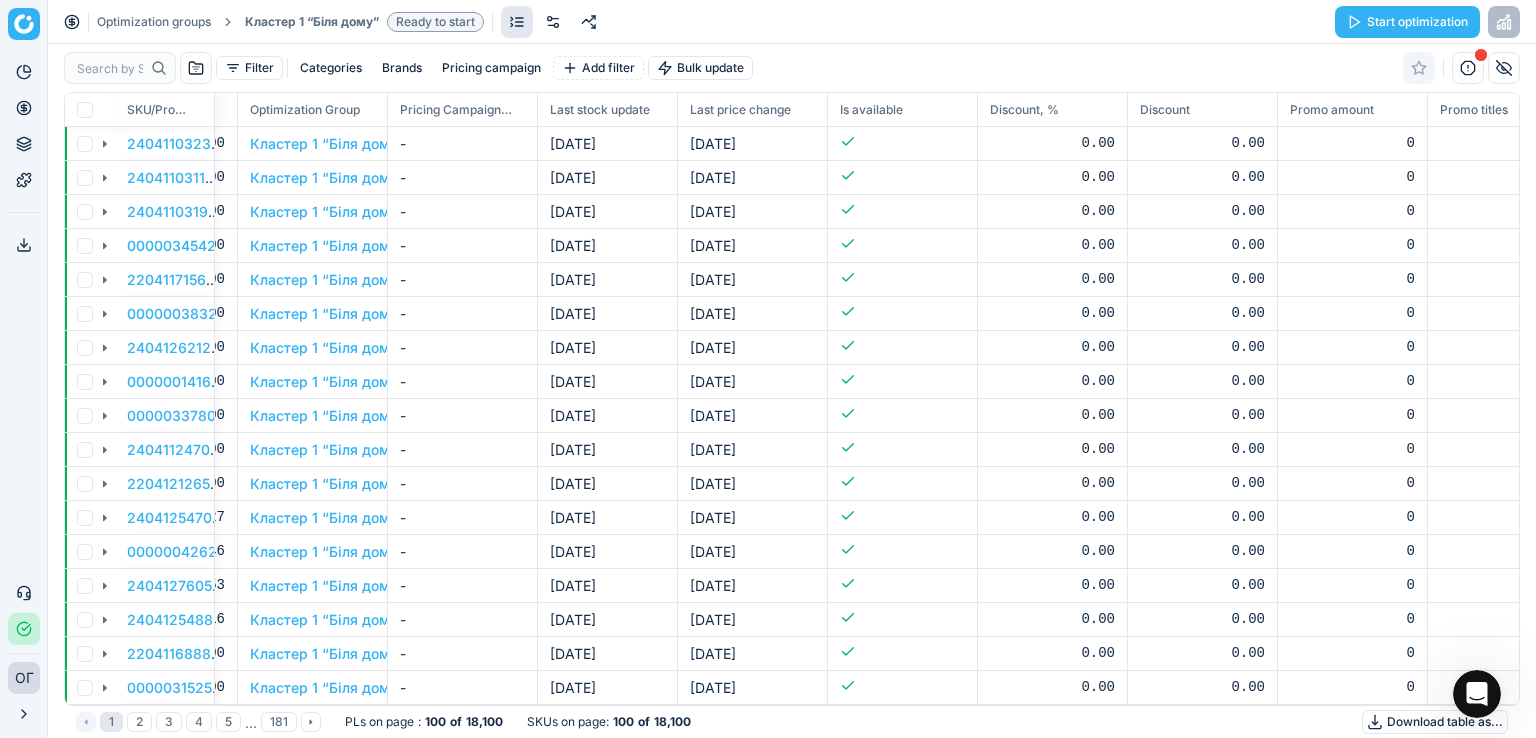 scroll, scrollTop: 0, scrollLeft: 3109, axis: horizontal 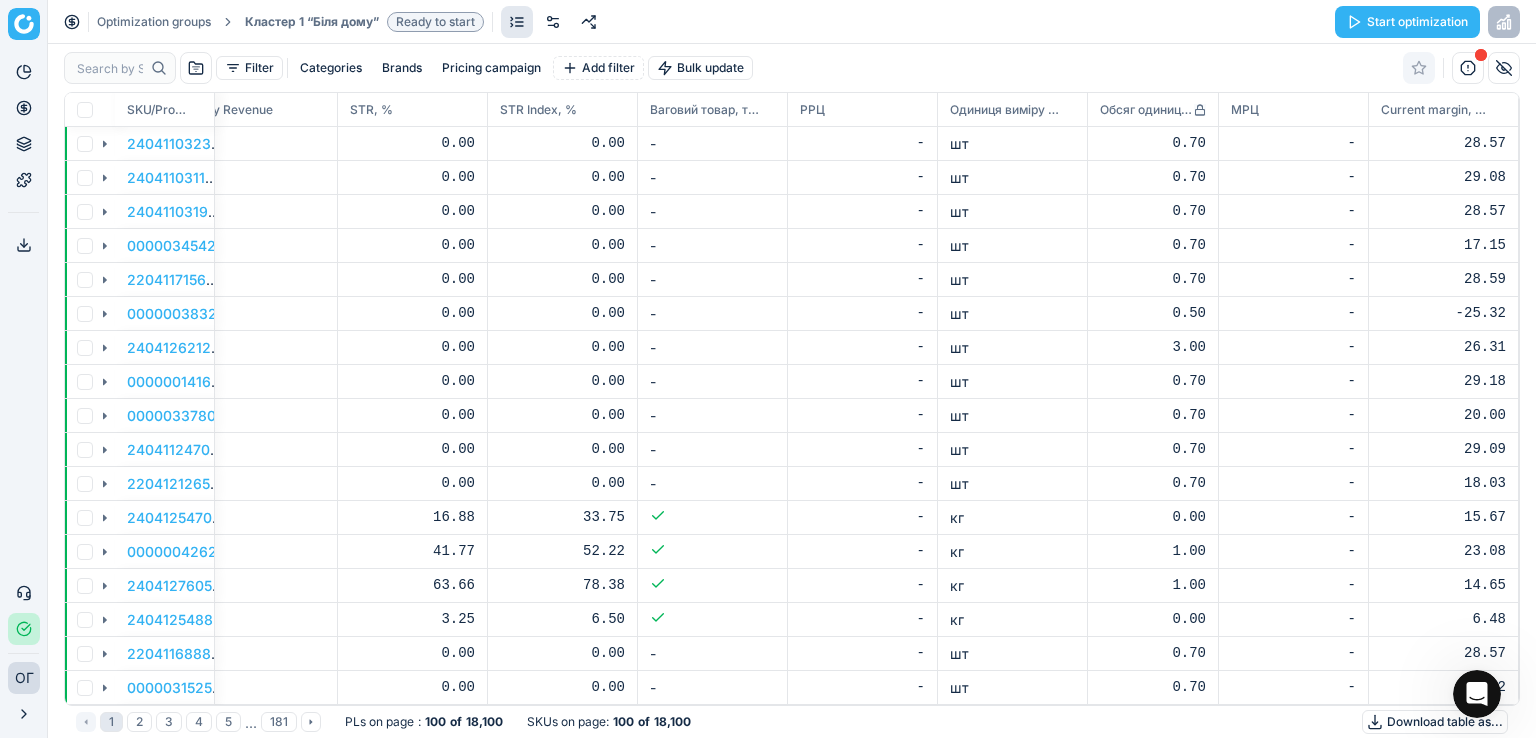 drag, startPoint x: 1201, startPoint y: 101, endPoint x: 1182, endPoint y: 97, distance: 19.416489 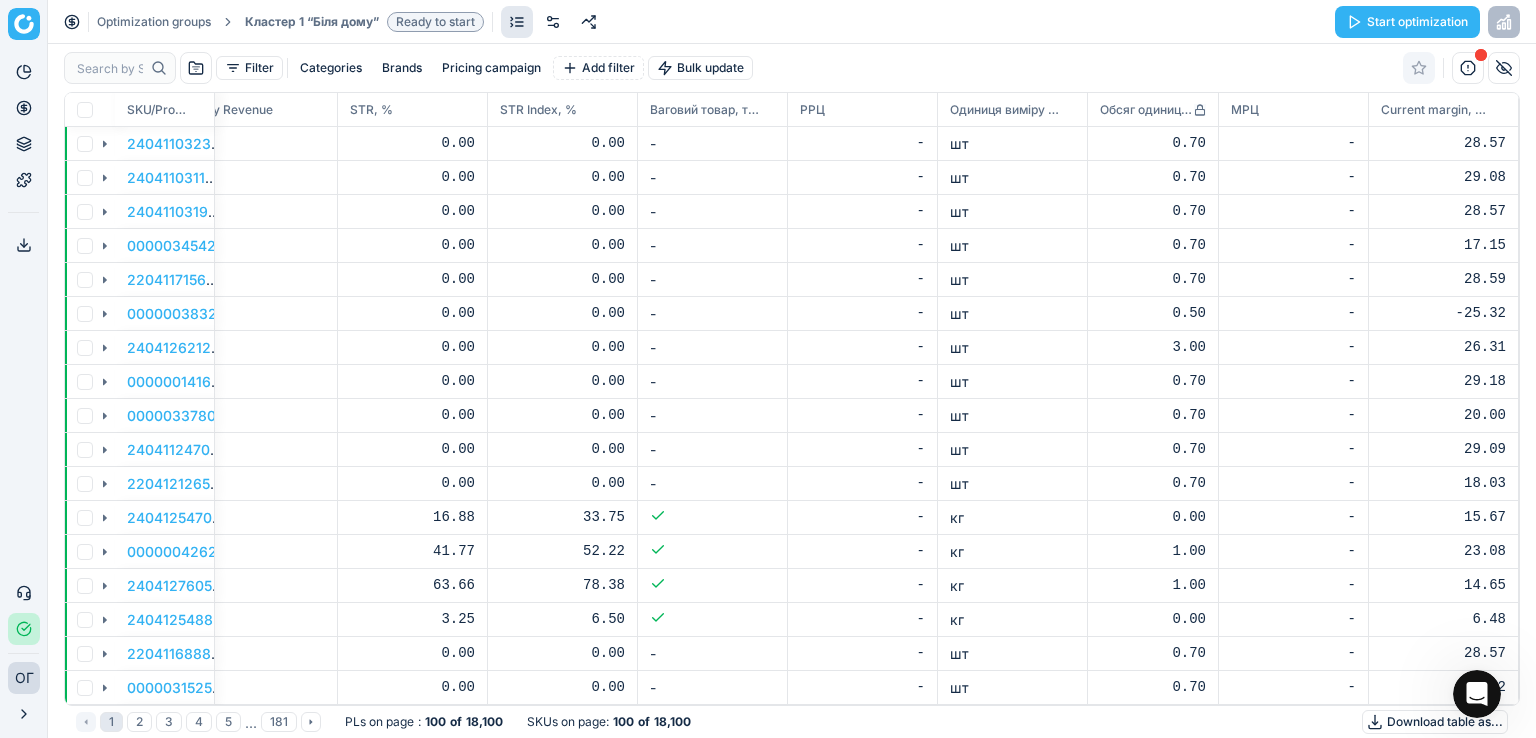 click on "Обсяг одиниці вагового товару" at bounding box center [1153, 110] 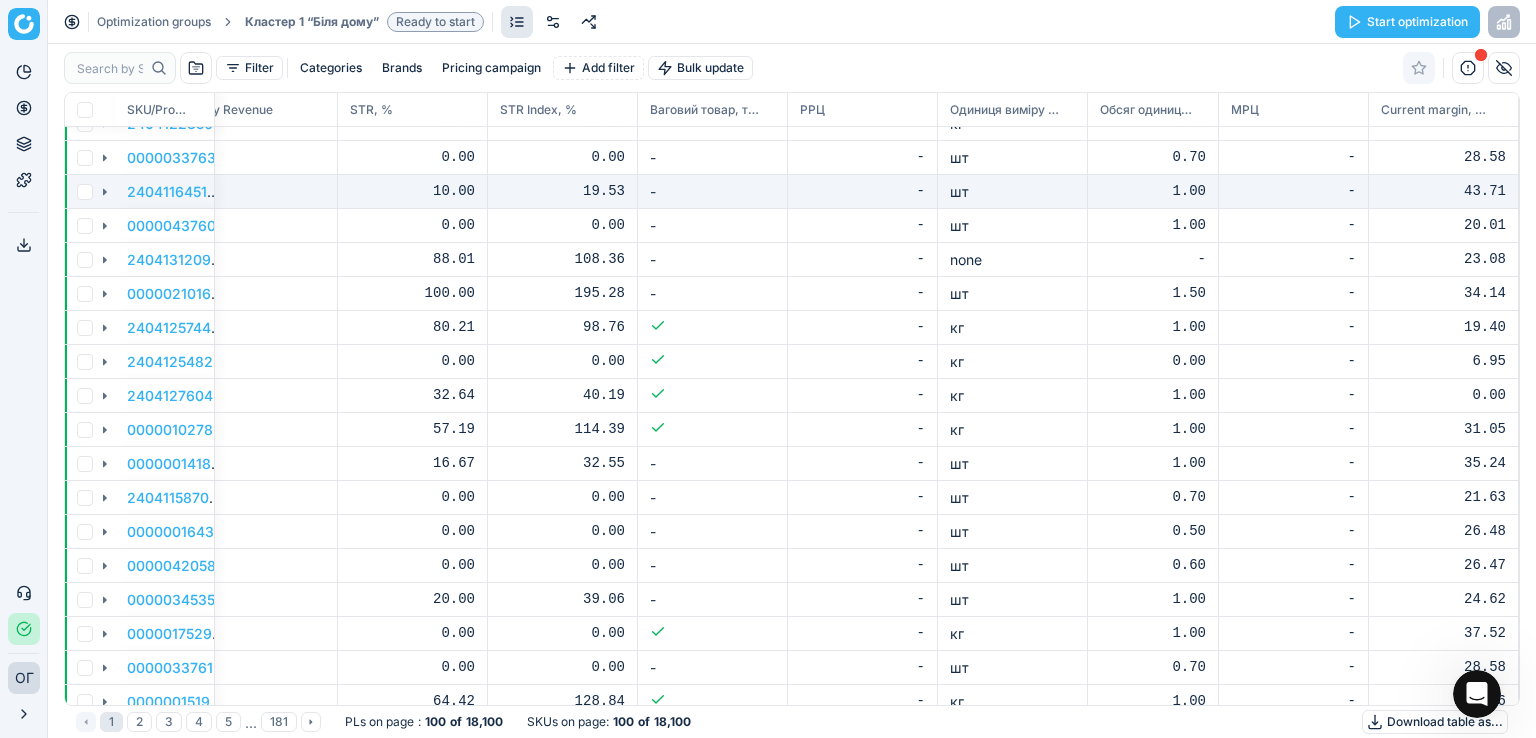 scroll, scrollTop: 800, scrollLeft: 4680, axis: both 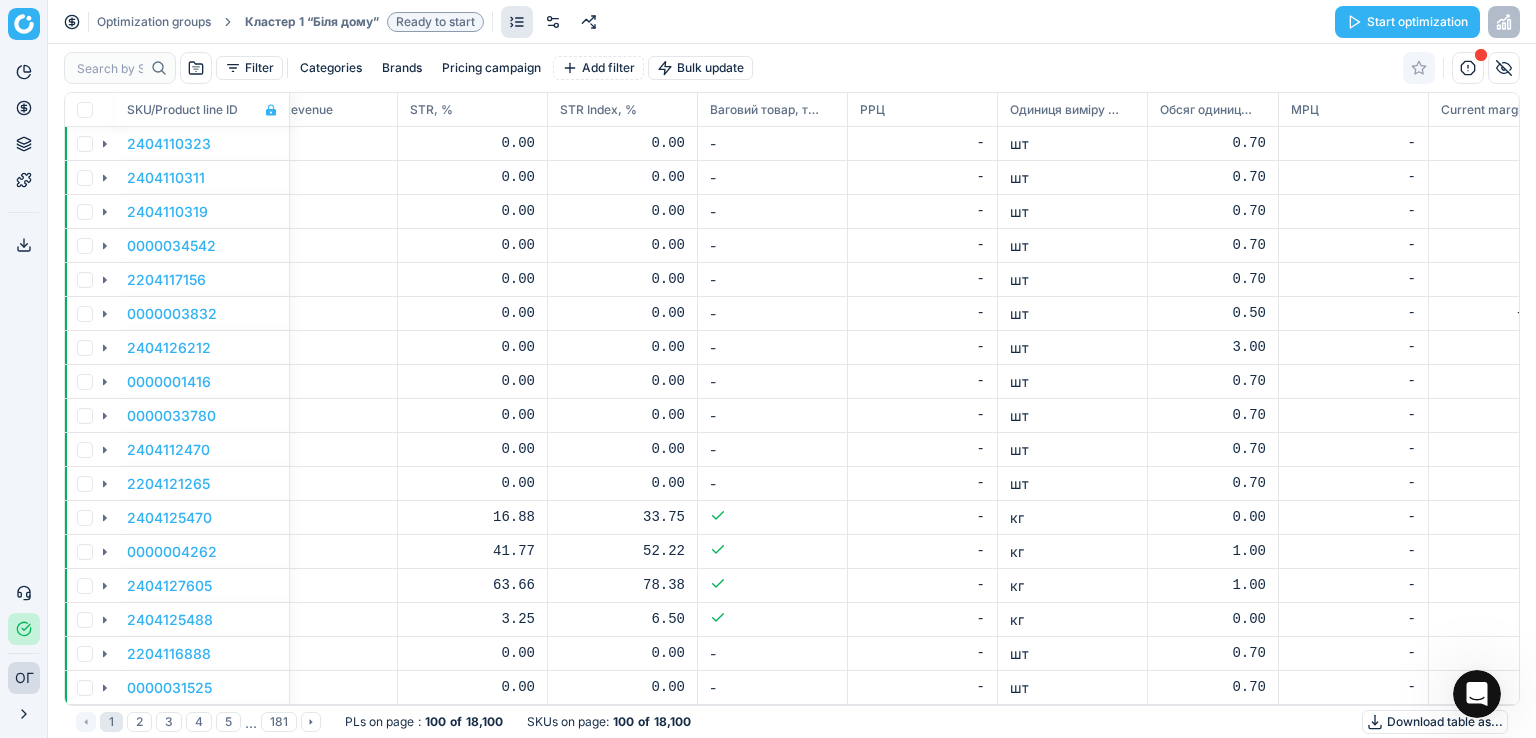 drag, startPoint x: 211, startPoint y: 106, endPoint x: 272, endPoint y: 98, distance: 61.522354 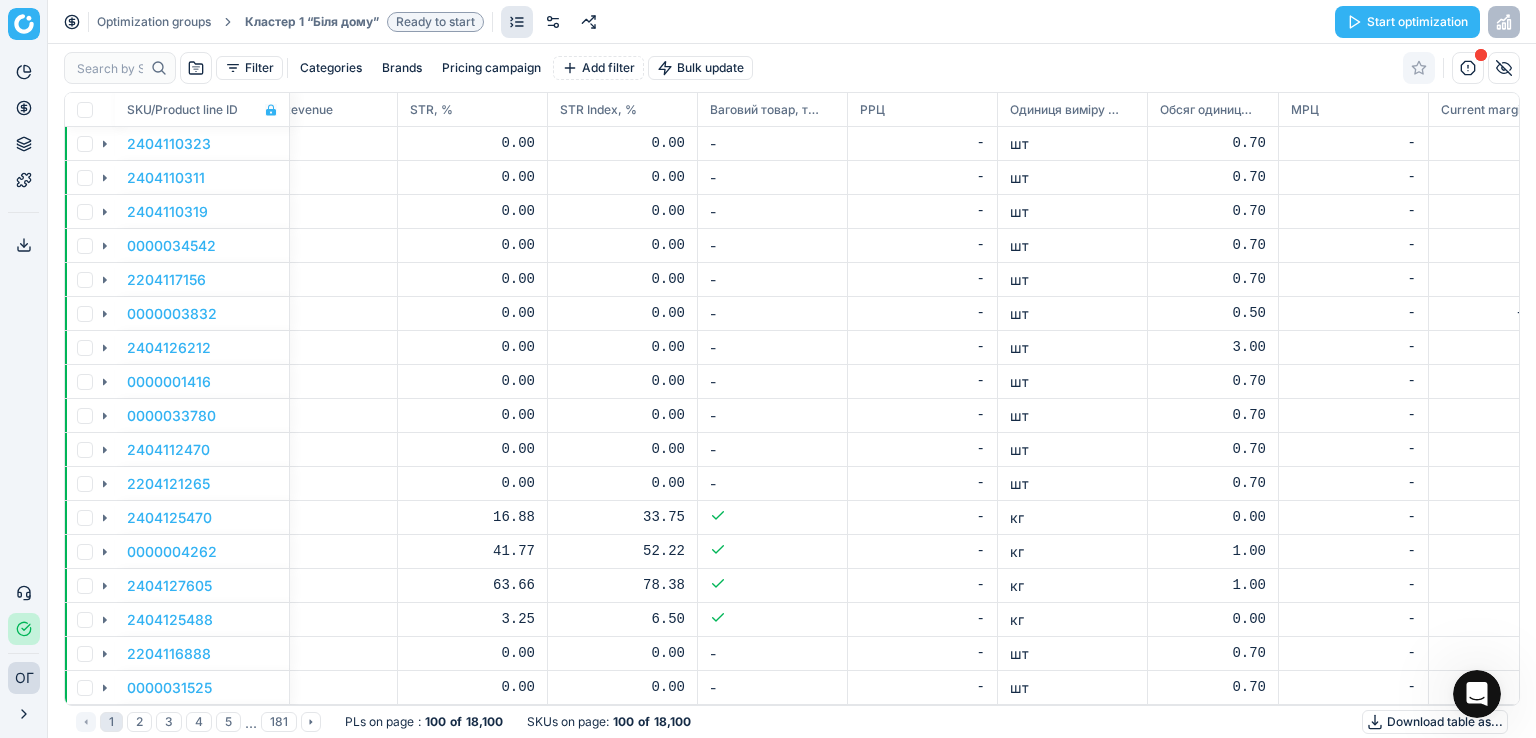click at bounding box center (287, 109) 